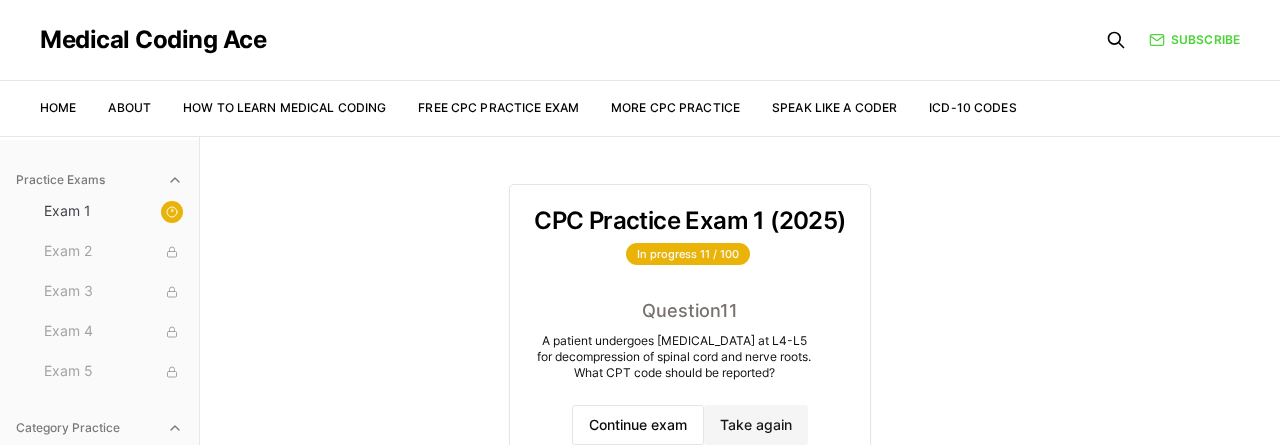 scroll, scrollTop: 0, scrollLeft: 0, axis: both 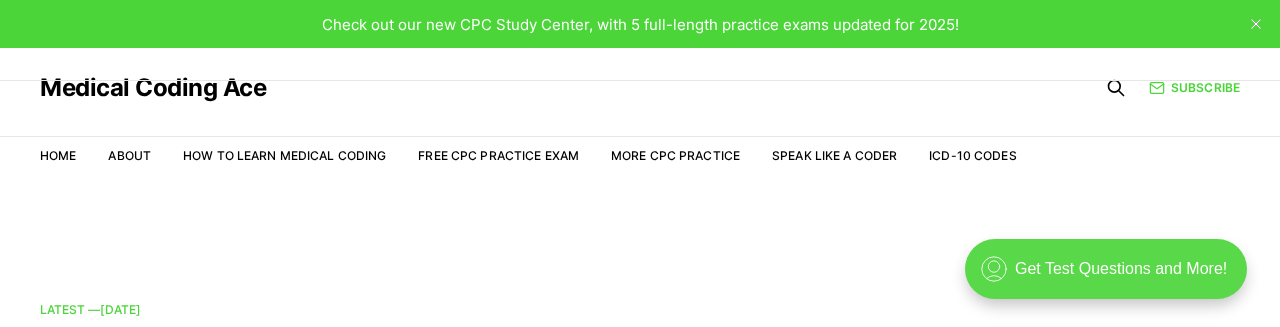 click on ".cls-1{fill:none;stroke:currentColor;stroke-linecap:round;stroke-linejoin:round;stroke-width:0.8px;}   Get Test Questions and More!" at bounding box center [1106, 269] 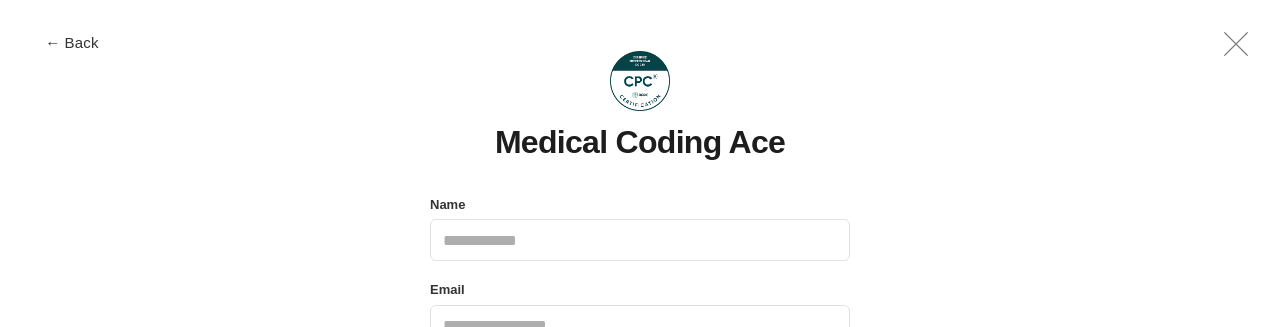 scroll, scrollTop: 0, scrollLeft: 0, axis: both 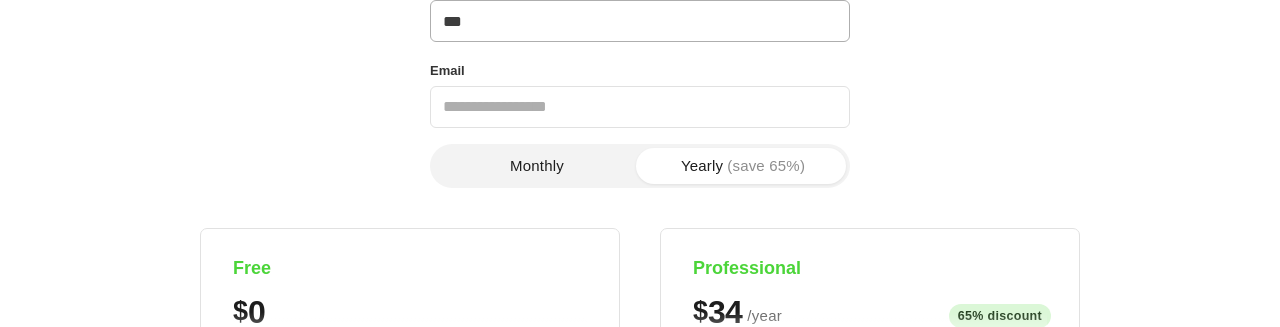 type on "***" 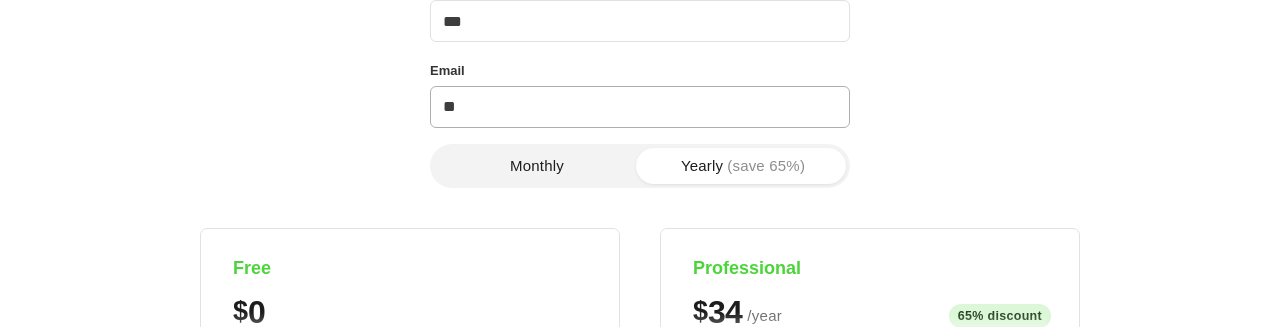 type on "*" 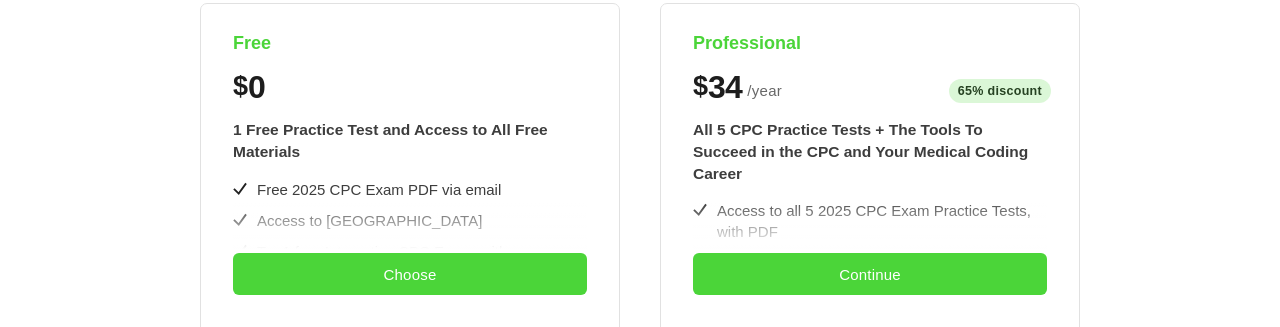 scroll, scrollTop: 489, scrollLeft: 0, axis: vertical 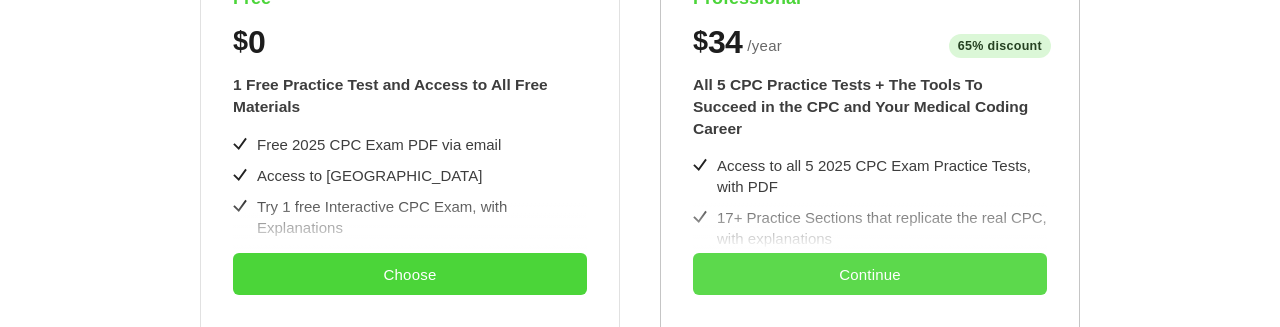 type on "**********" 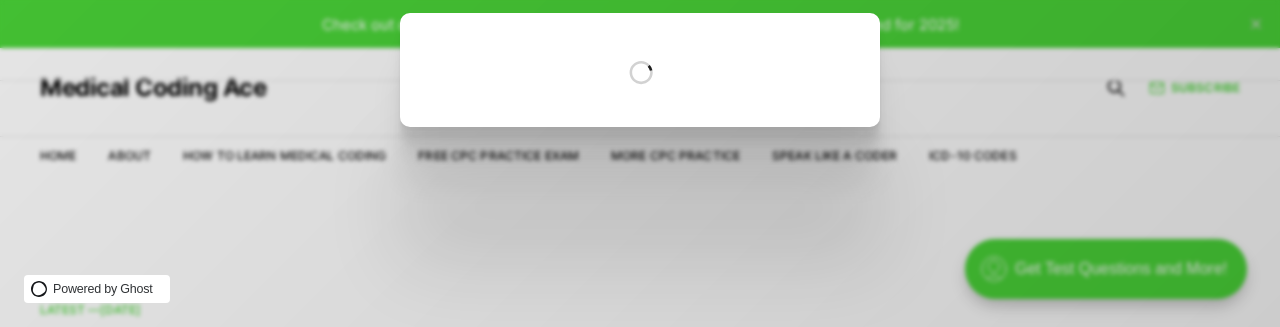 scroll, scrollTop: 0, scrollLeft: 0, axis: both 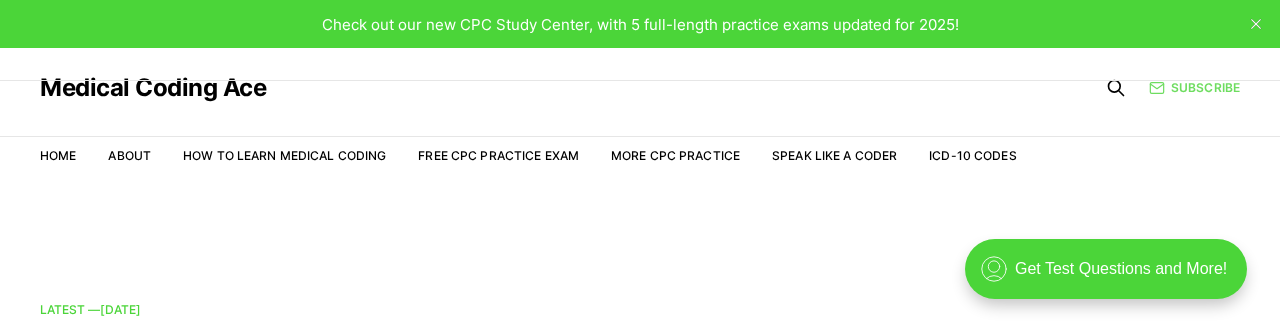 click on "Subscribe" at bounding box center [1194, 87] 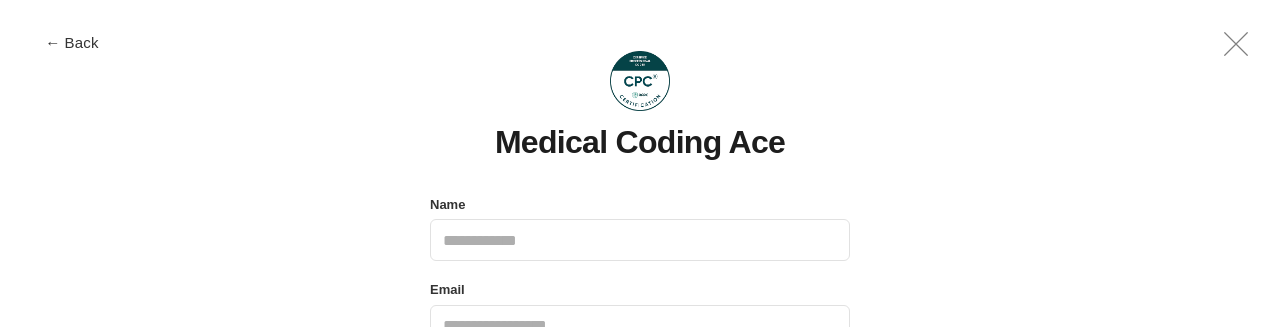 scroll, scrollTop: 0, scrollLeft: 0, axis: both 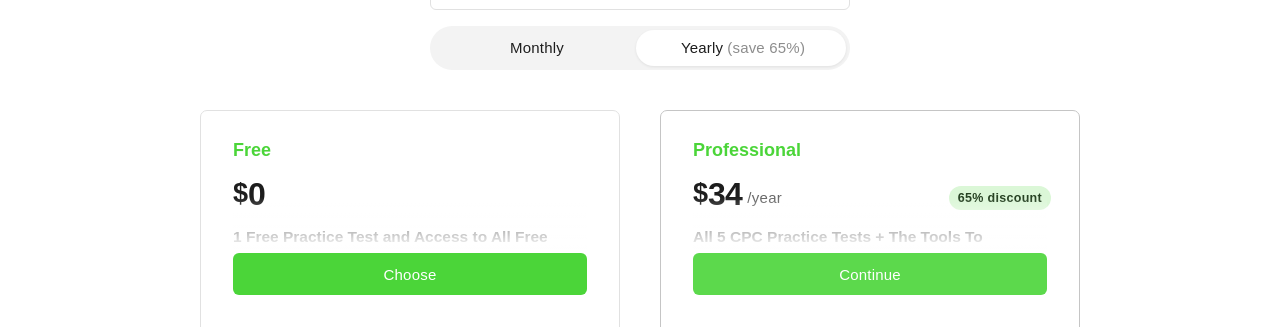 click on "Continue" at bounding box center (870, 274) 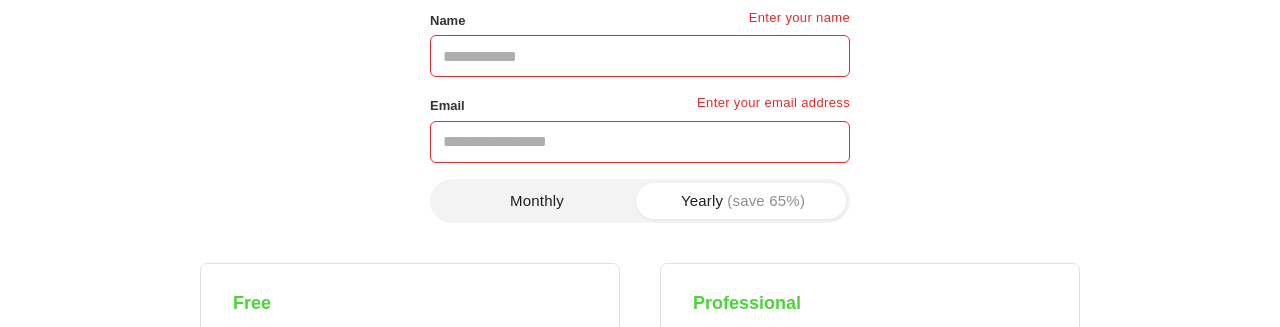 scroll, scrollTop: 180, scrollLeft: 0, axis: vertical 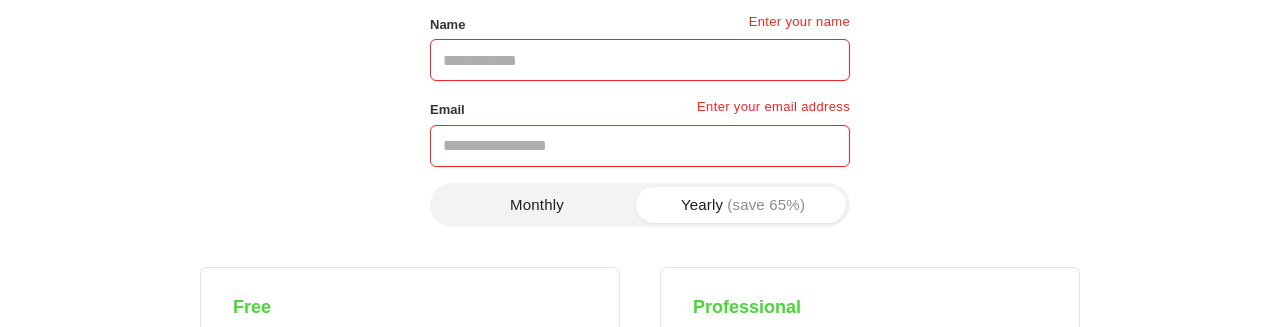 click on "Name" at bounding box center [640, 60] 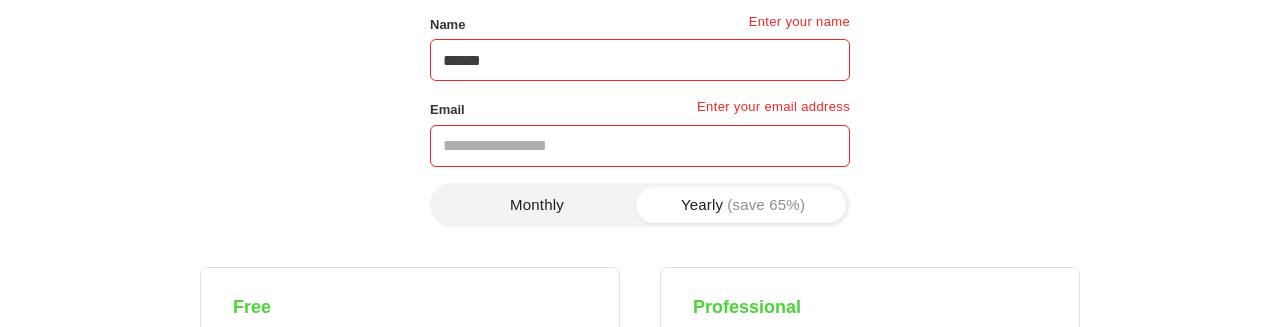 type on "******" 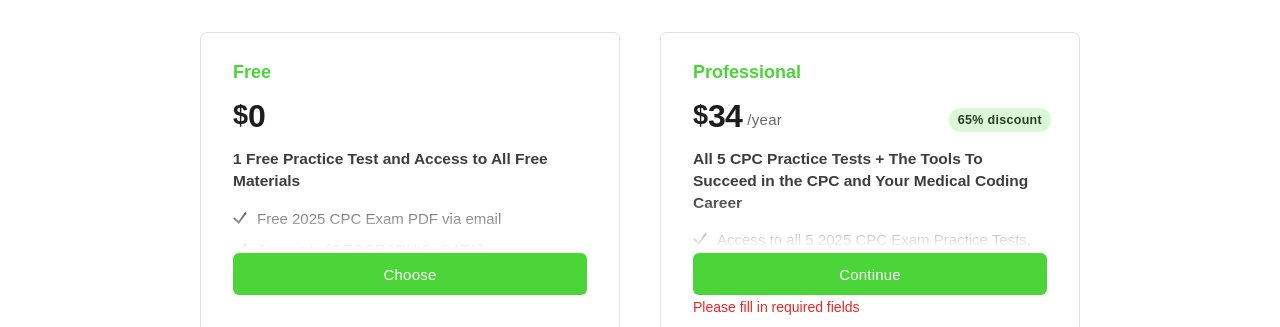 scroll, scrollTop: 418, scrollLeft: 0, axis: vertical 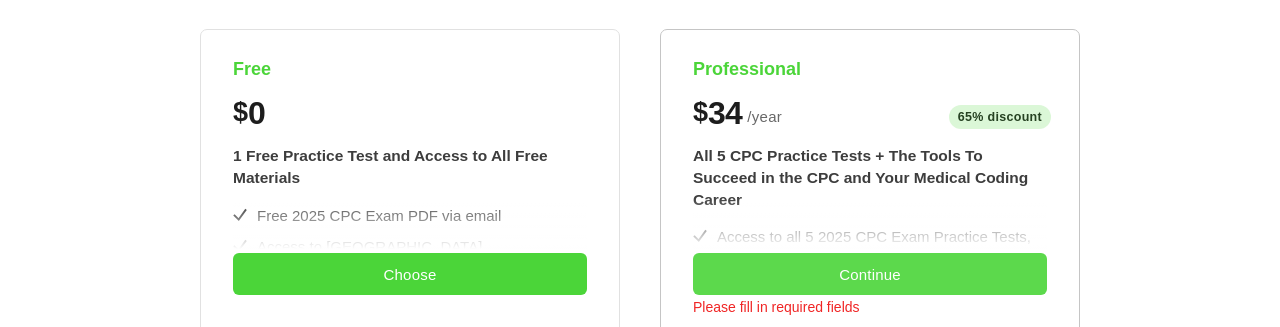 type on "**********" 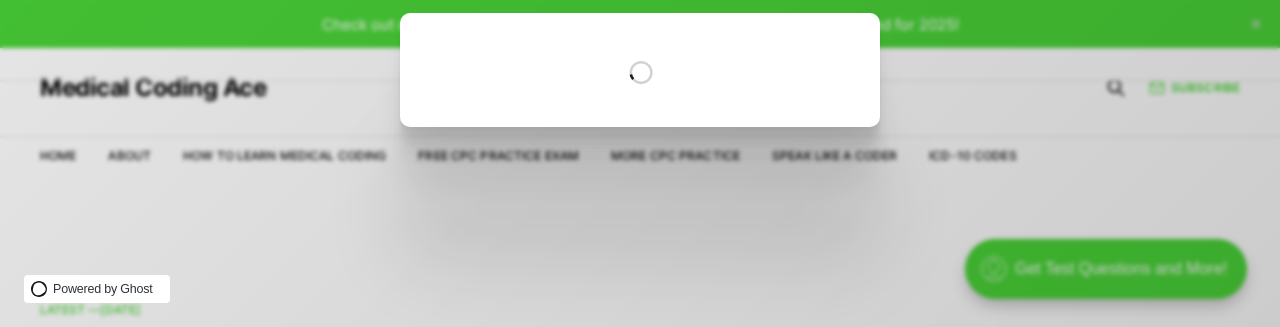 scroll, scrollTop: 0, scrollLeft: 0, axis: both 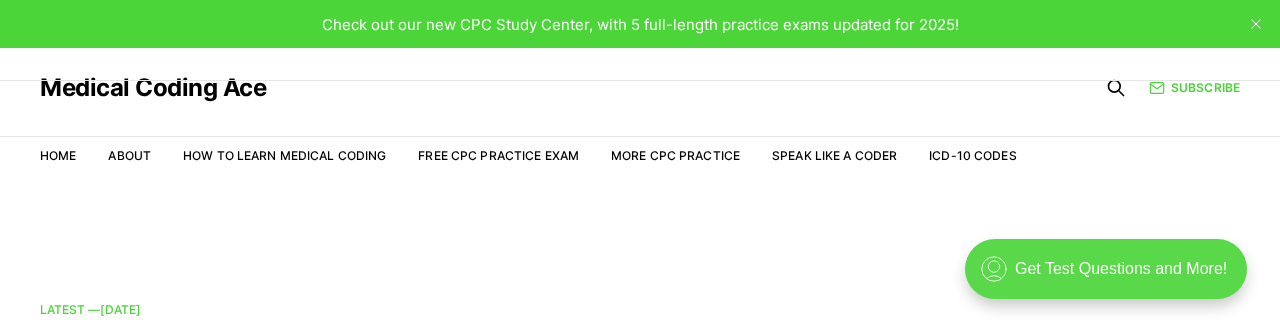 click on ".cls-1{fill:none;stroke:currentColor;stroke-linecap:round;stroke-linejoin:round;stroke-width:0.8px;}   Get Test Questions and More!" at bounding box center (1106, 269) 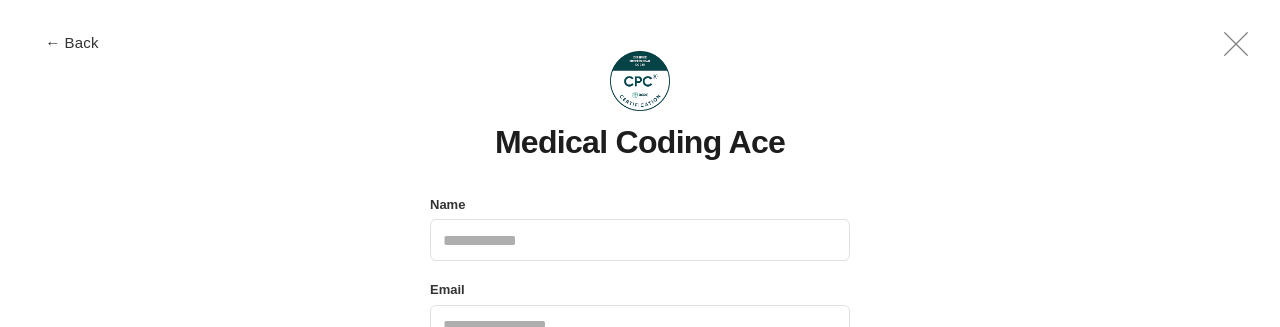 scroll, scrollTop: 0, scrollLeft: 0, axis: both 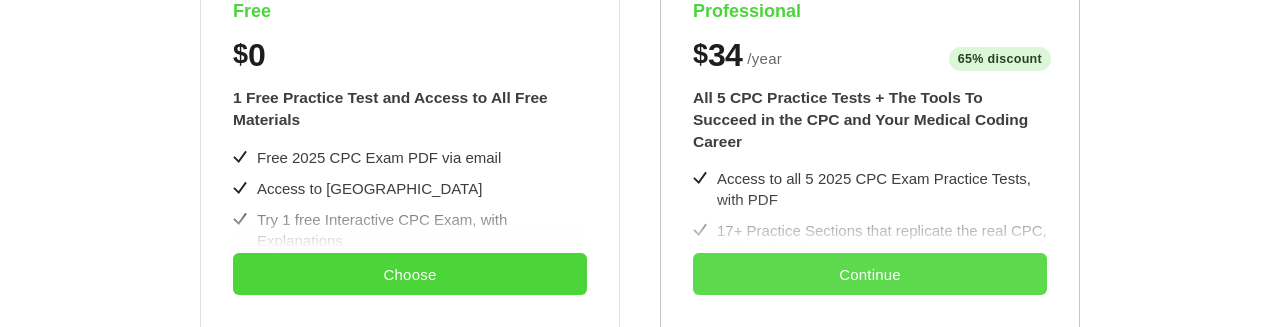 type on "*****" 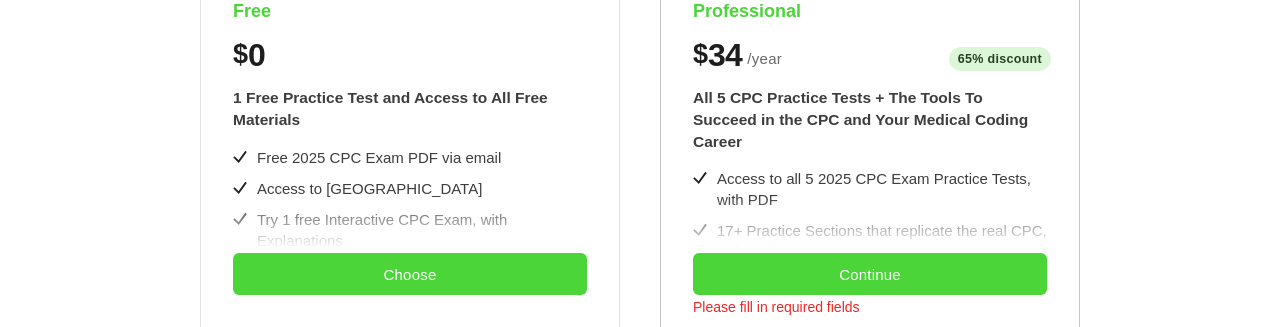 type 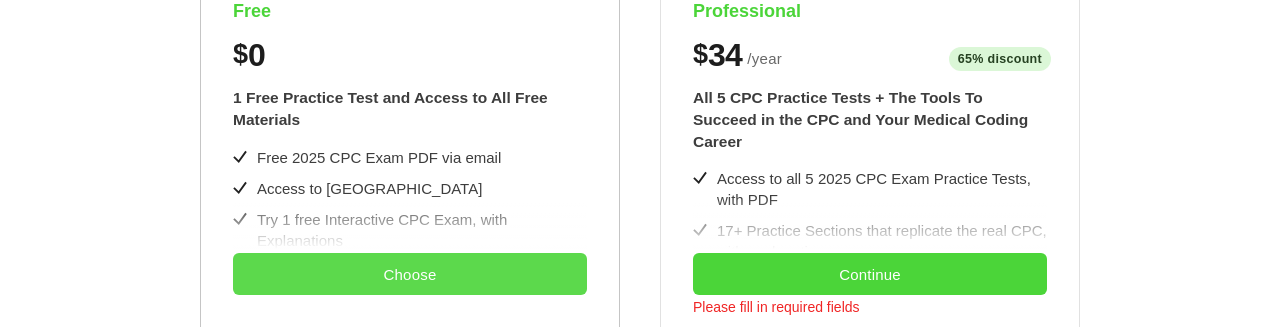 click on "Choose" at bounding box center (410, 274) 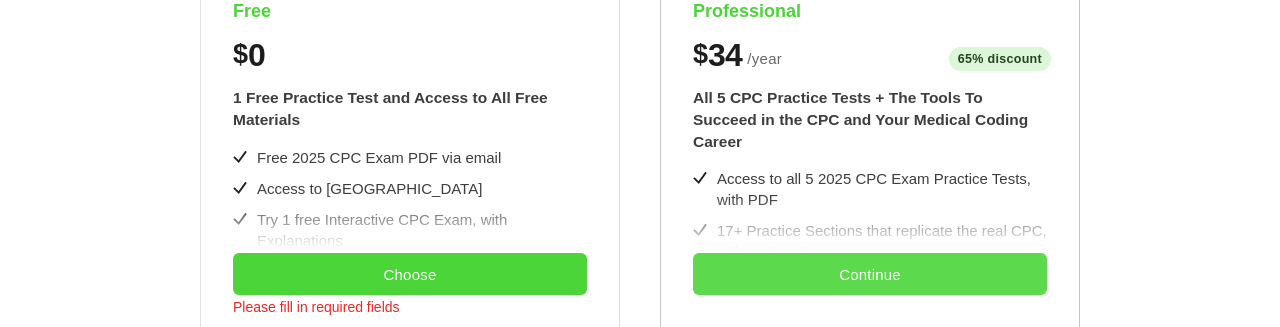 click on "Continue" at bounding box center [870, 274] 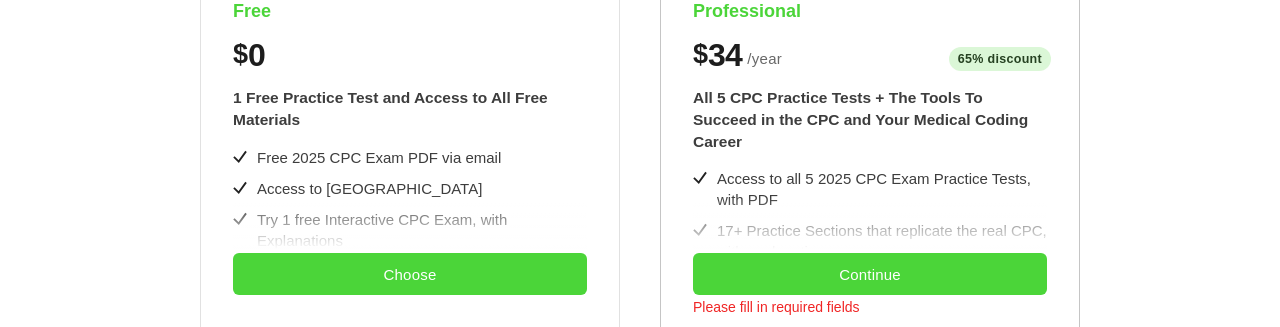 scroll, scrollTop: 0, scrollLeft: 0, axis: both 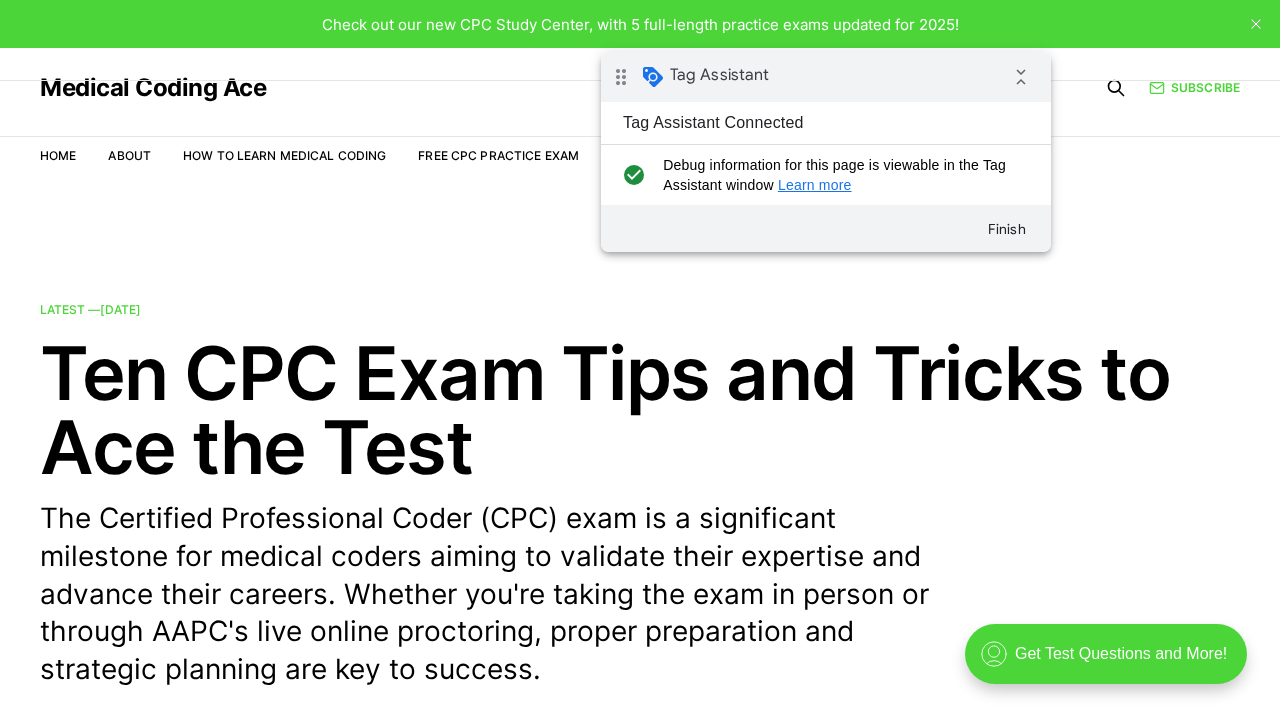 drag, startPoint x: 804, startPoint y: 73, endPoint x: 802, endPoint y: 58, distance: 15.132746 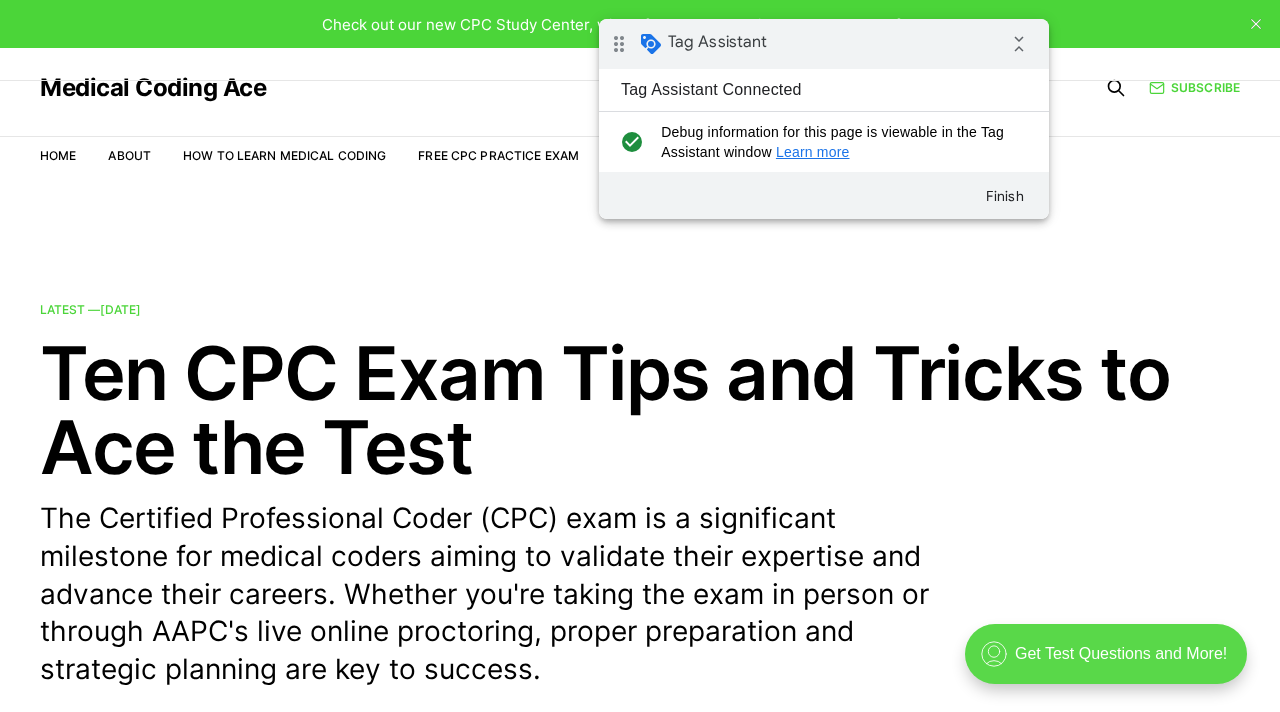 click on ".cls-1{fill:none;stroke:currentColor;stroke-linecap:round;stroke-linejoin:round;stroke-width:0.8px;}   Get Test Questions and More!" at bounding box center [1106, 654] 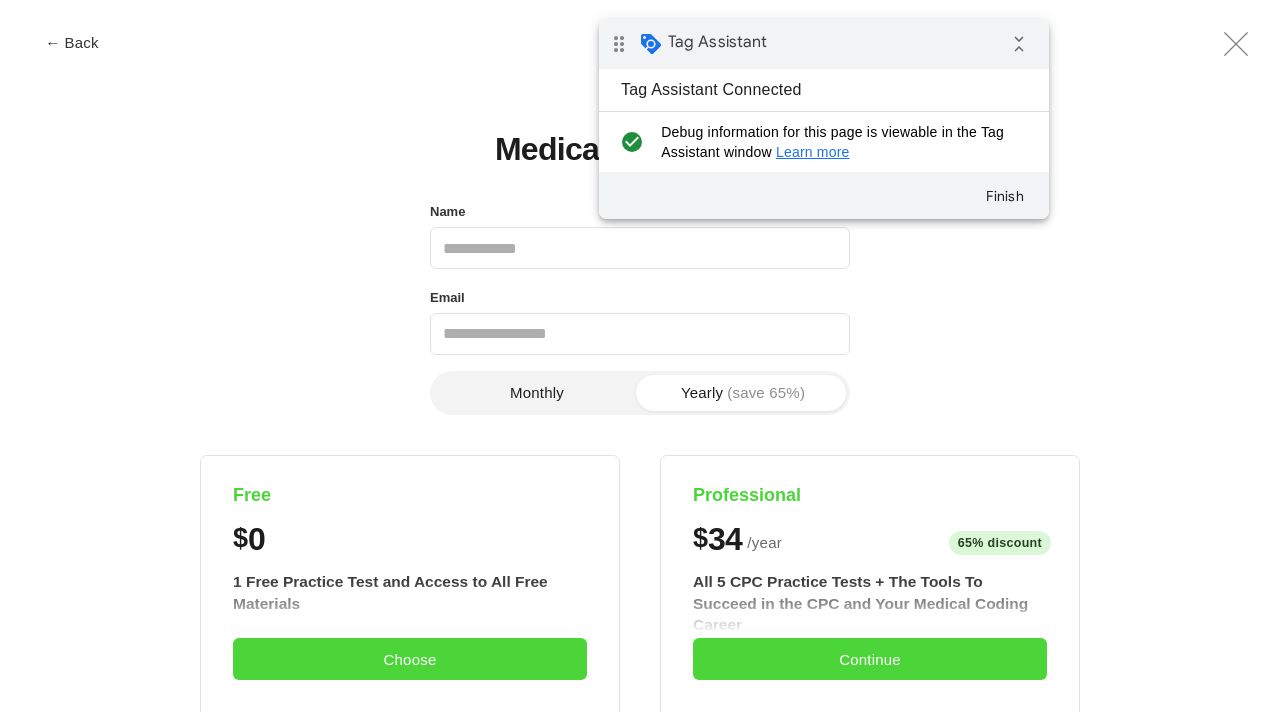 scroll, scrollTop: 0, scrollLeft: 0, axis: both 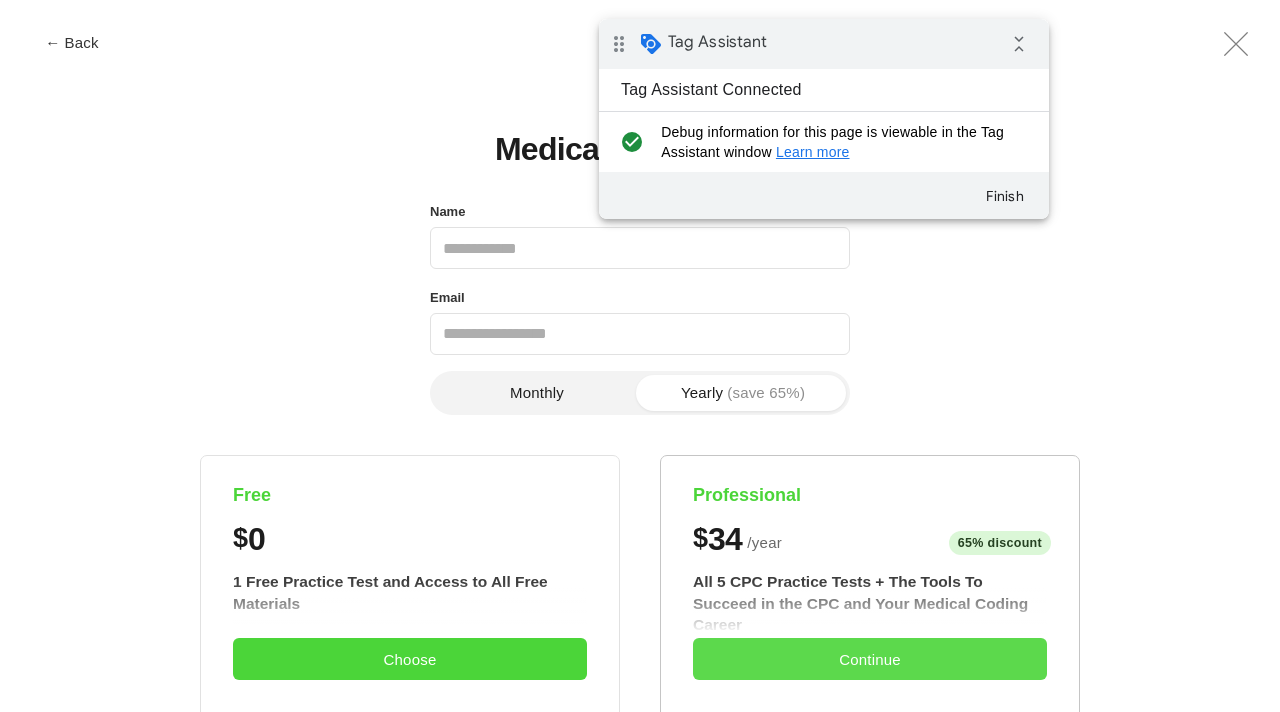 click on "Continue" at bounding box center (870, 659) 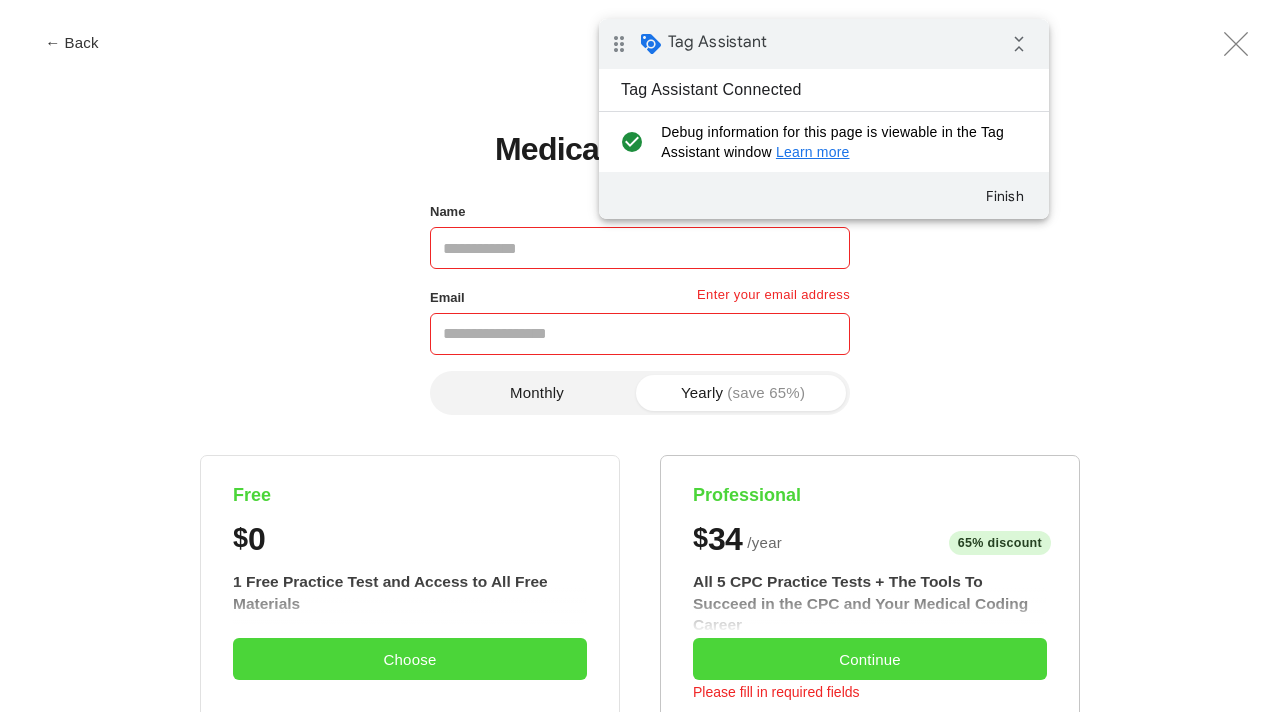 type 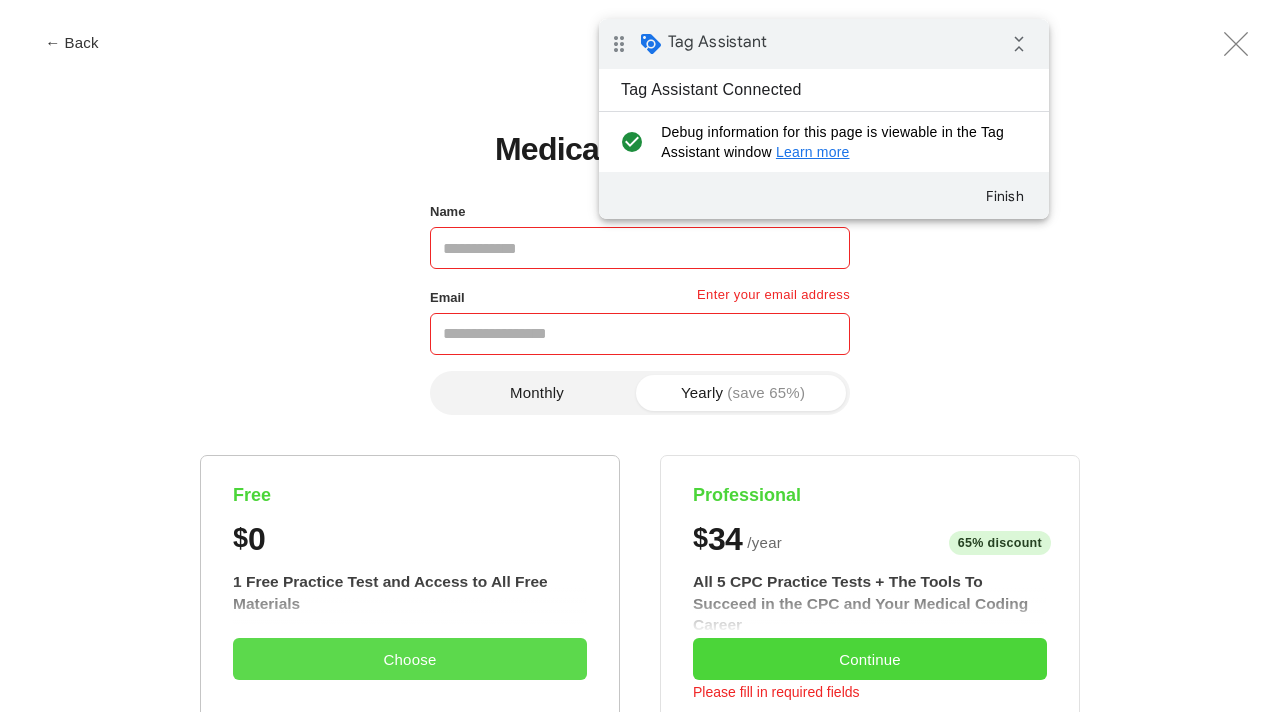 click on "Choose" at bounding box center [410, 659] 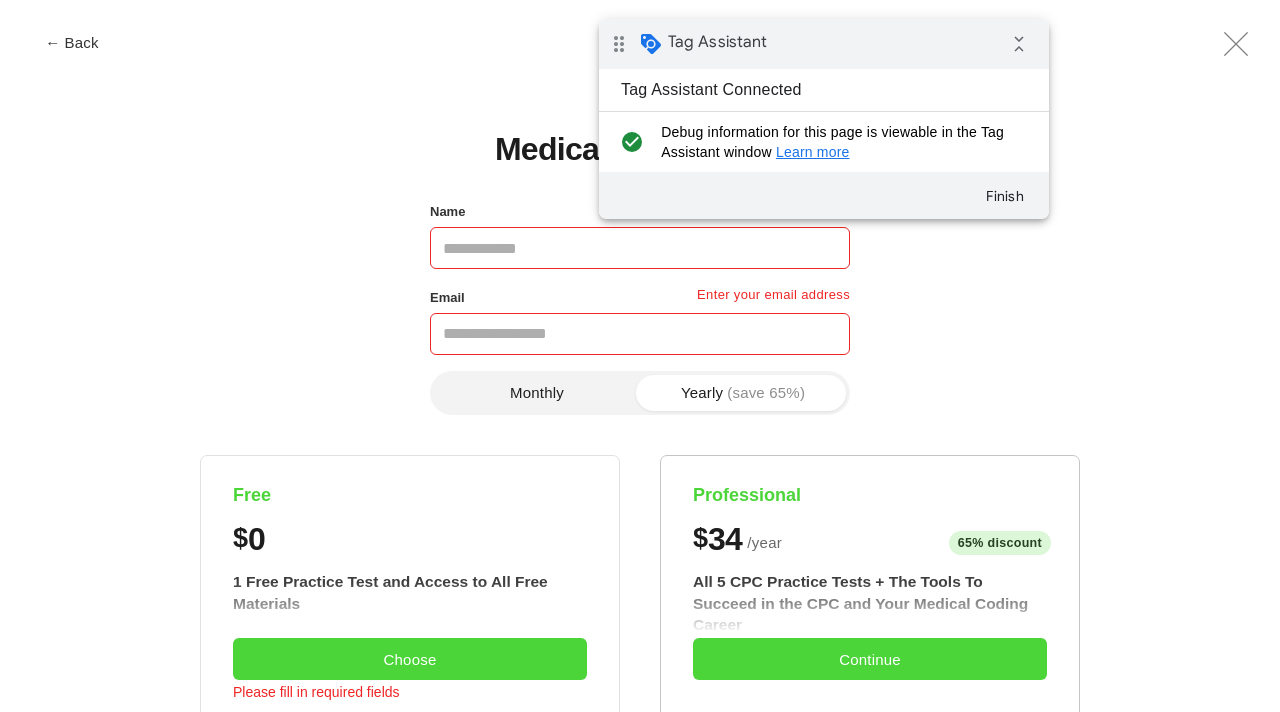 type 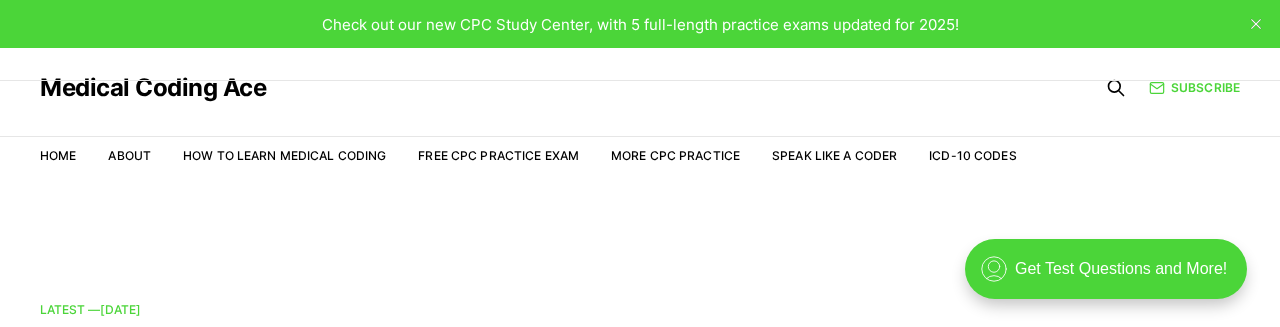 scroll, scrollTop: 0, scrollLeft: 0, axis: both 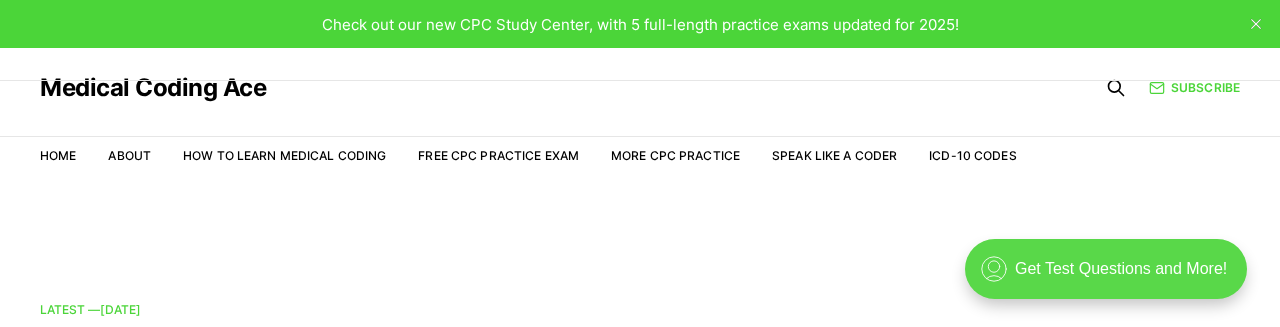 click on ".cls-1{fill:none;stroke:currentColor;stroke-linecap:round;stroke-linejoin:round;stroke-width:0.8px;}   Get Test Questions and More!" at bounding box center [1106, 269] 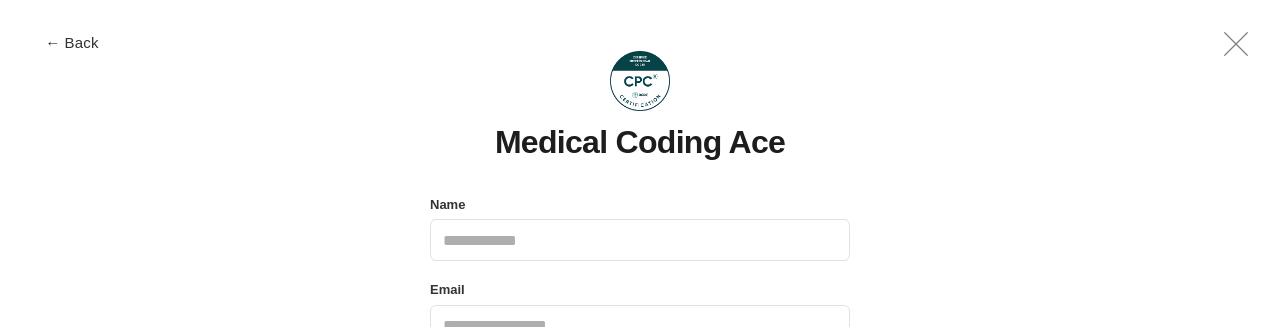 scroll, scrollTop: 0, scrollLeft: 0, axis: both 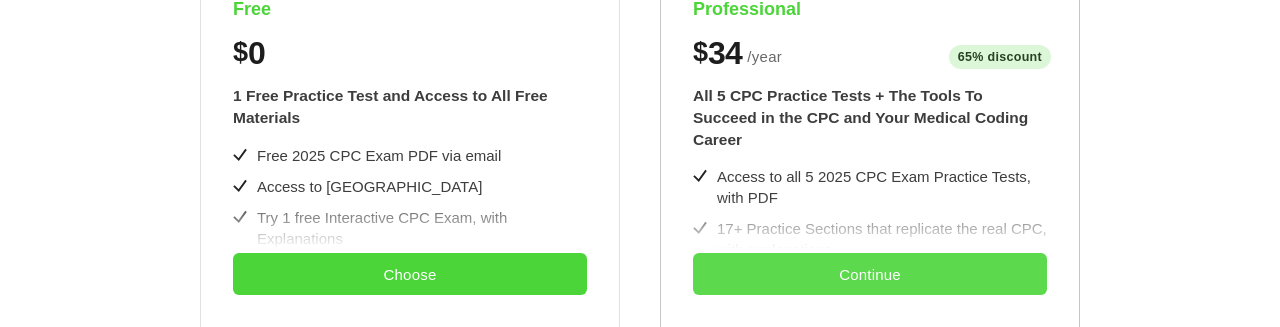 click on "Continue" at bounding box center (870, 274) 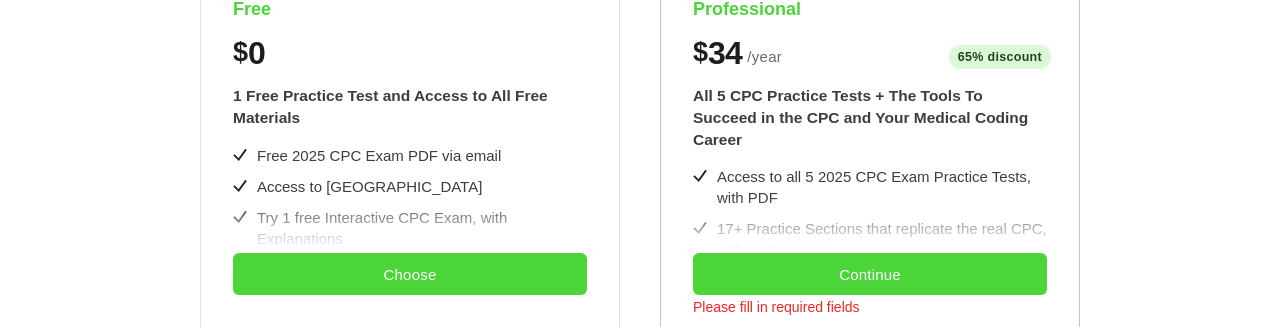 type 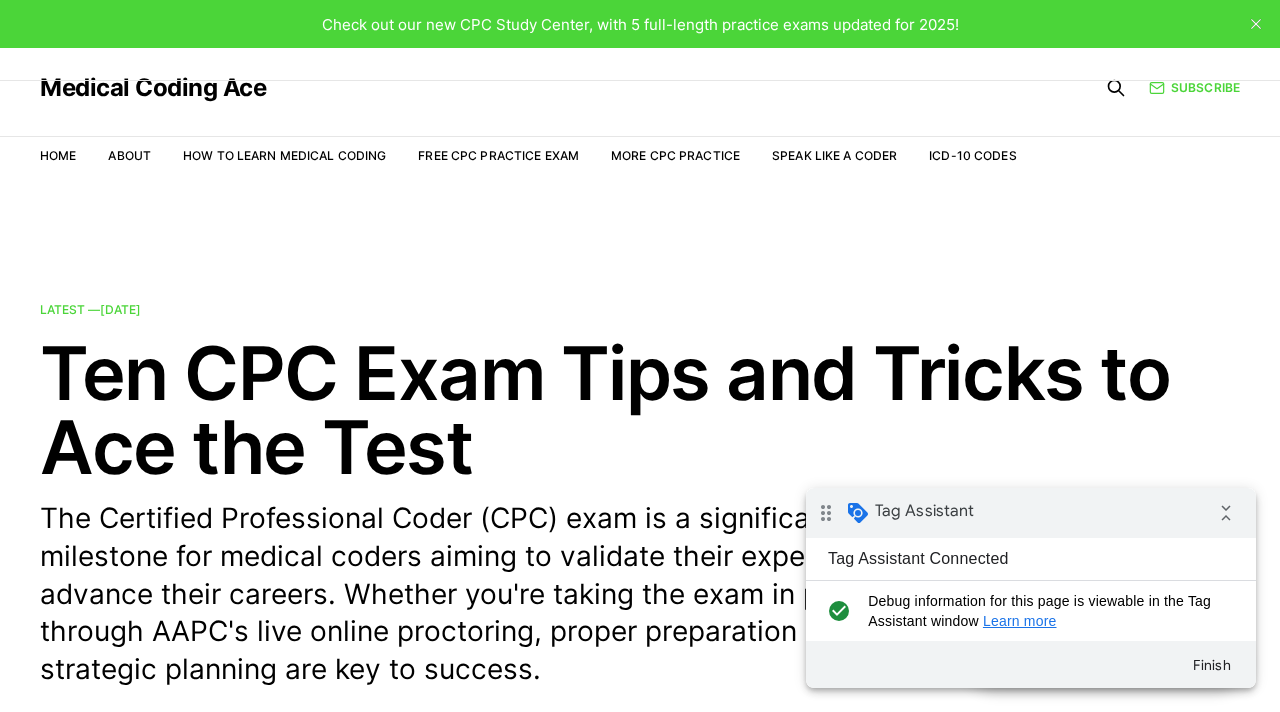 scroll, scrollTop: 0, scrollLeft: 0, axis: both 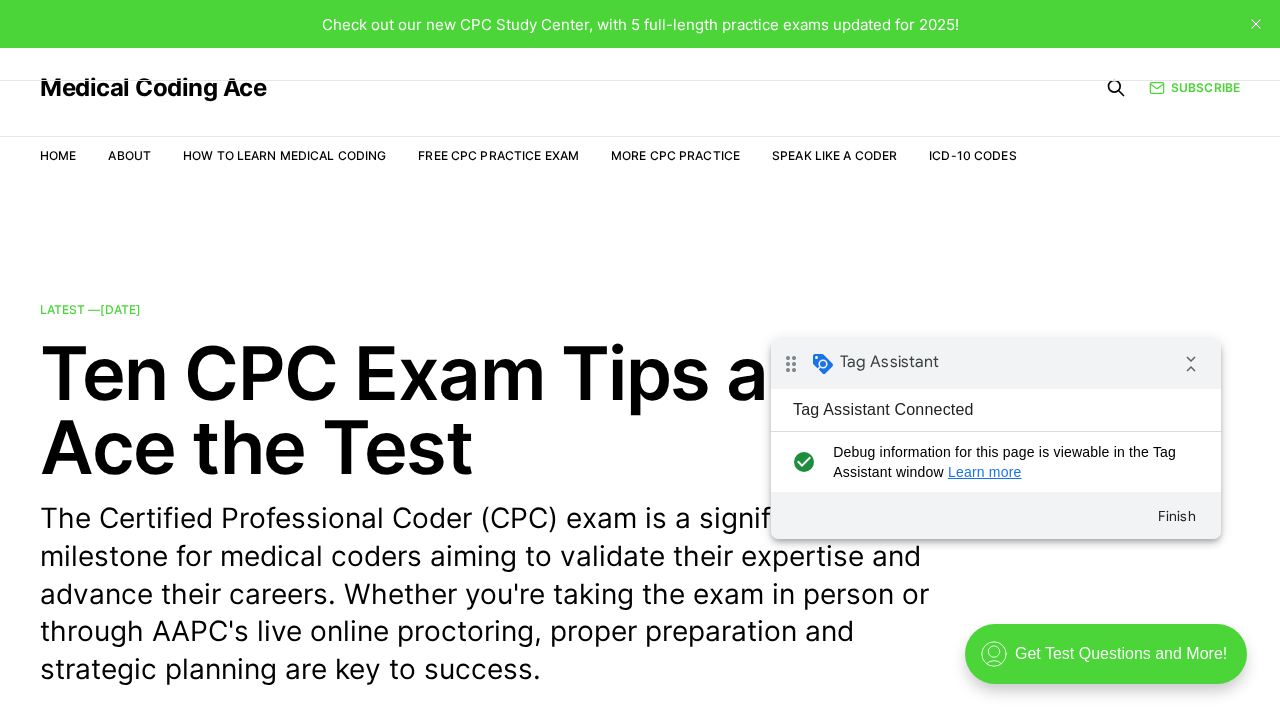 drag, startPoint x: 1086, startPoint y: 364, endPoint x: 1063, endPoint y: 353, distance: 25.495098 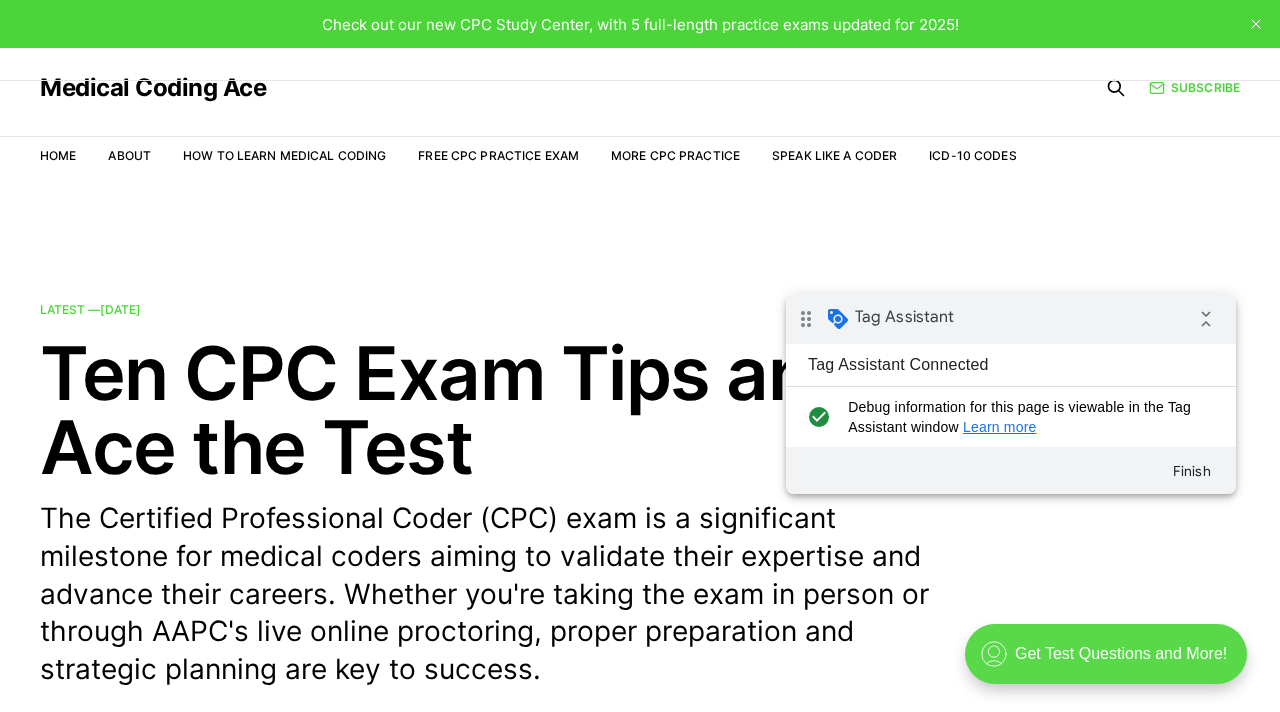 click on ".cls-1{fill:none;stroke:currentColor;stroke-linecap:round;stroke-linejoin:round;stroke-width:0.8px;}   Get Test Questions and More!" at bounding box center [1106, 654] 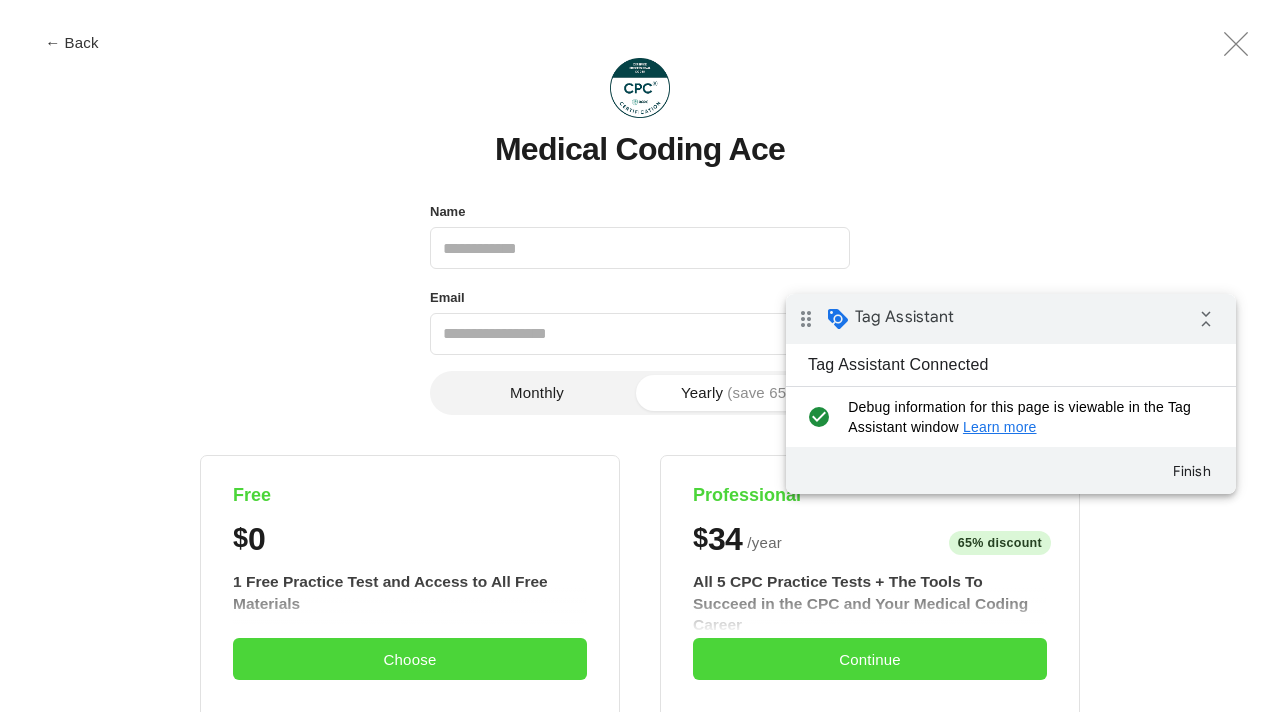 scroll, scrollTop: 0, scrollLeft: 0, axis: both 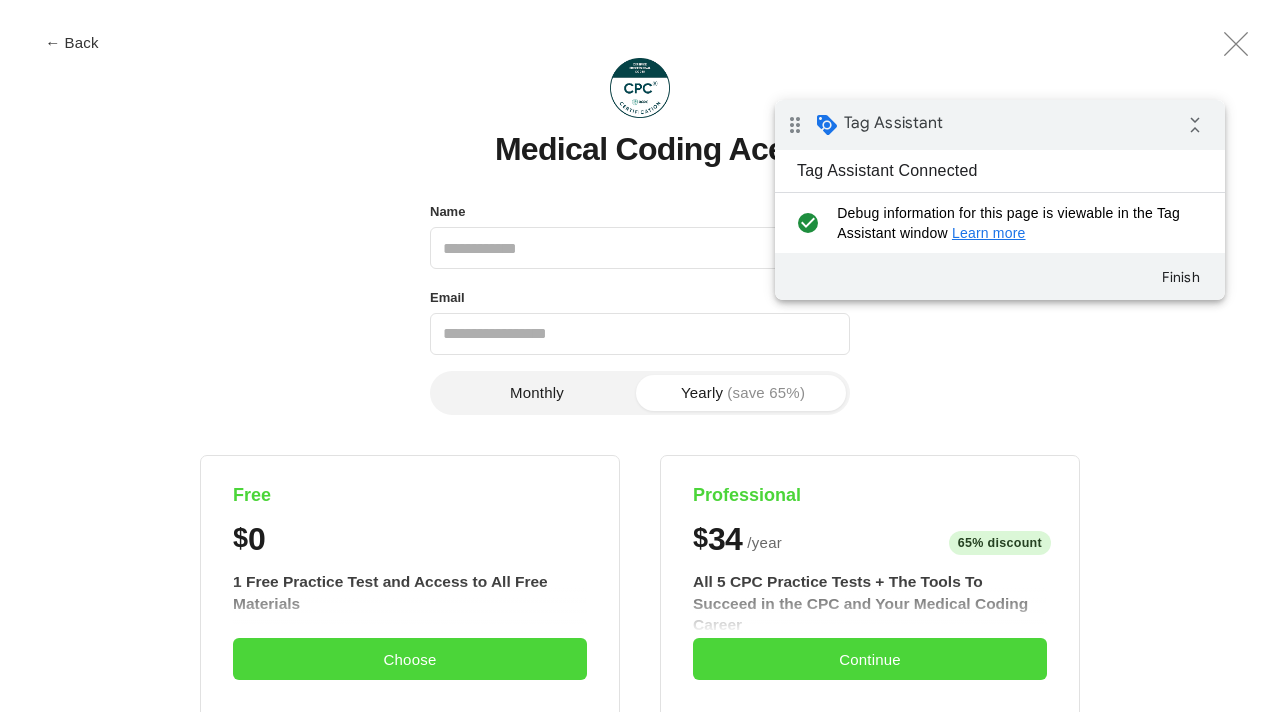 drag, startPoint x: 1058, startPoint y: 126, endPoint x: 1067, endPoint y: 111, distance: 17.492855 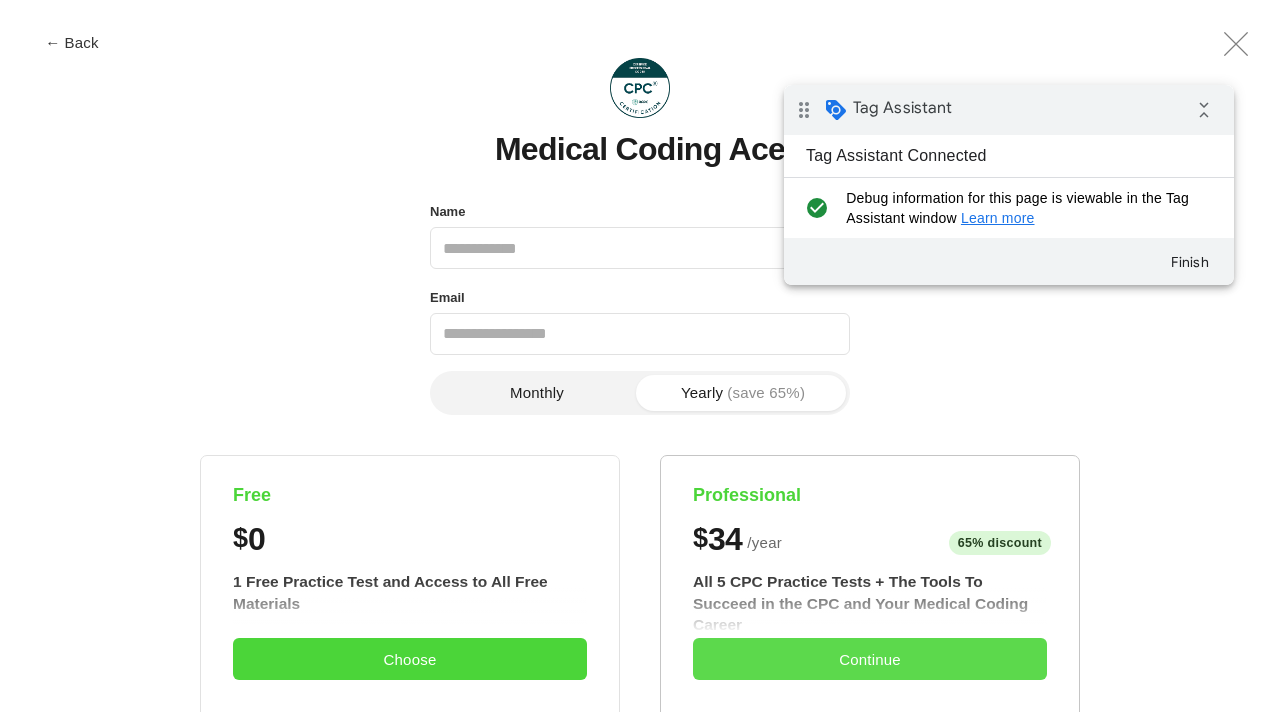 click on "Continue" at bounding box center [870, 659] 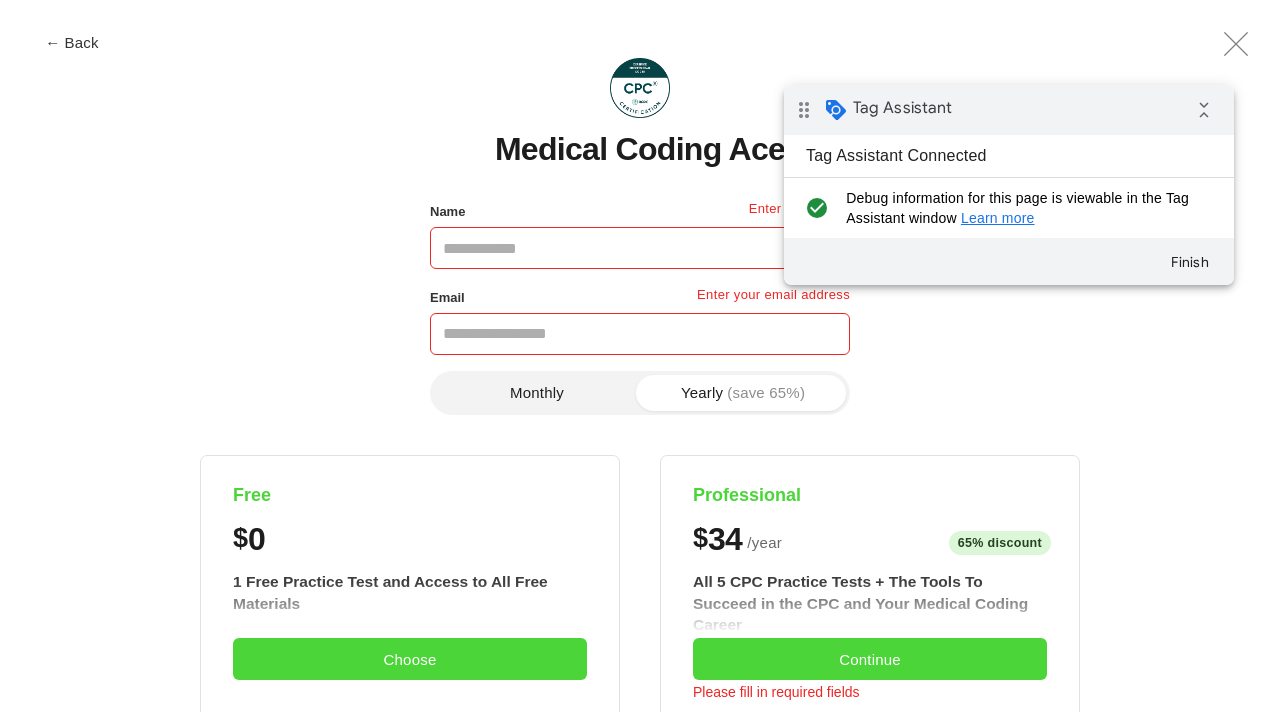 type 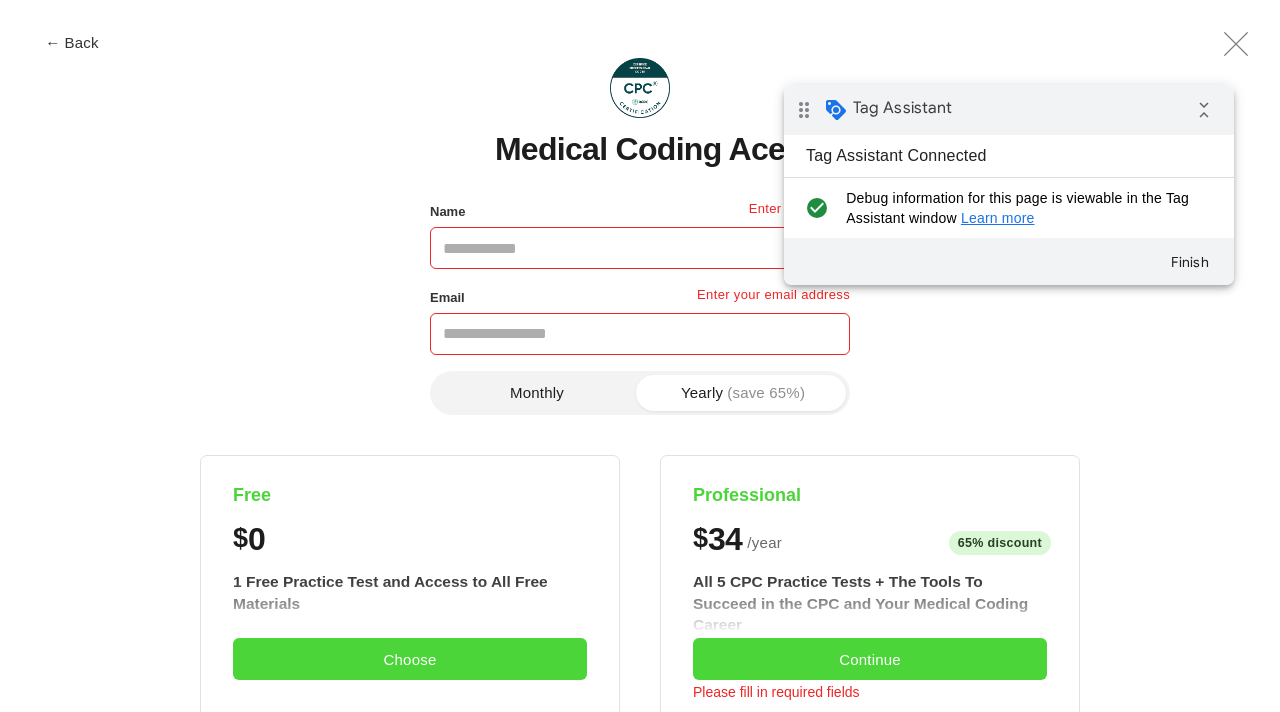 click on "Monthly Yearly (save 65%) Free $ 0 1 Free Practice Test and Access to All Free Materials Free 2025 CPC Exam PDF via email Access to CPC Study Center Try 1 free Interactive CPC Exam, with Explanations Access to all public posts Access to Open Q&As Choose Professional $ 34 / year 65% discount $8/month All 5 CPC Practice Tests + The Tools To Succeed in the CPC and Your Medical Coding Career Access to all 5 2025 CPC Exam Practice Tests, with PDF 17+ Practice Sections that replicate the real CPC, with explanations Track your progress with the interactive Study Exam tool Get intelligent recommendations on what to study next Access to all private & subscriber-only posts The Official Medical Coding Ace CPC Exam Study Guide (coming soon) Early access to our upcoming Job Hunt & Career Tools Free 2025 CPC Exam PDF via email Access to all public posts Access to Open Q&As Full refund backed by our Coding Satisfaction Guarantee Cancel Anytime via Online or Email Continue Please fill in required fields" at bounding box center (640, 829) 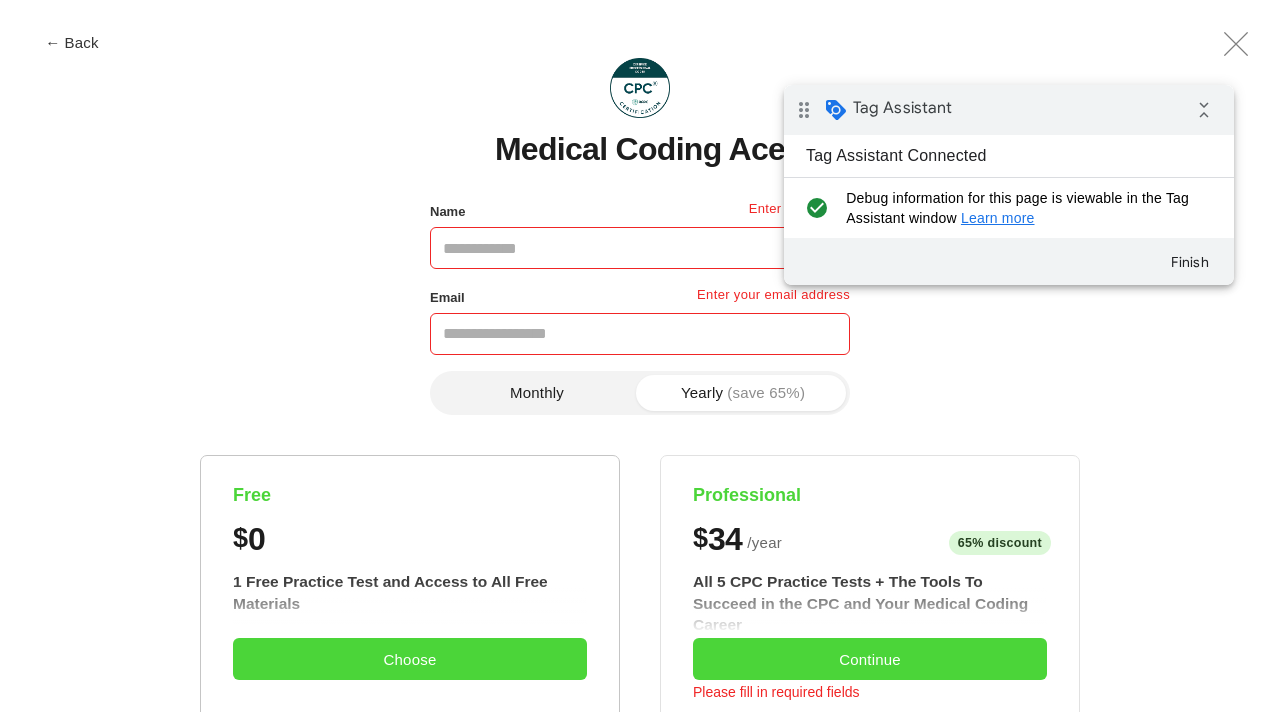 scroll, scrollTop: 533, scrollLeft: 0, axis: vertical 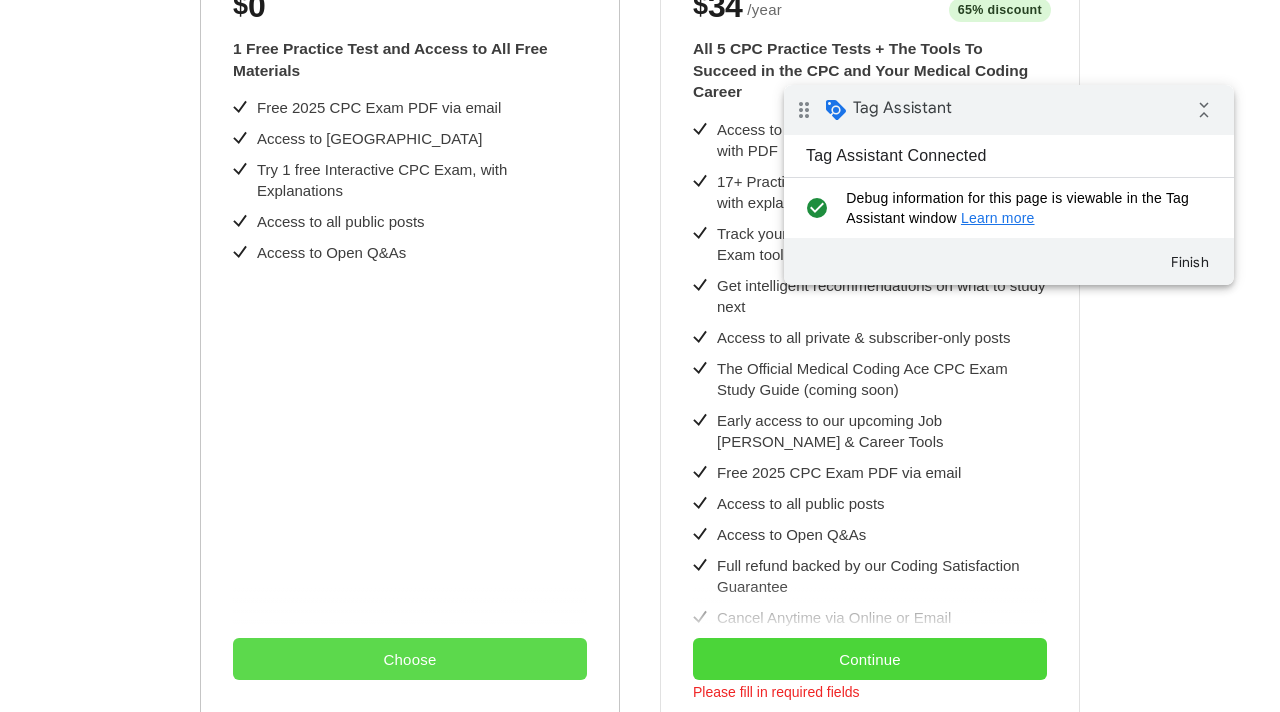 click on "Choose" at bounding box center [410, 659] 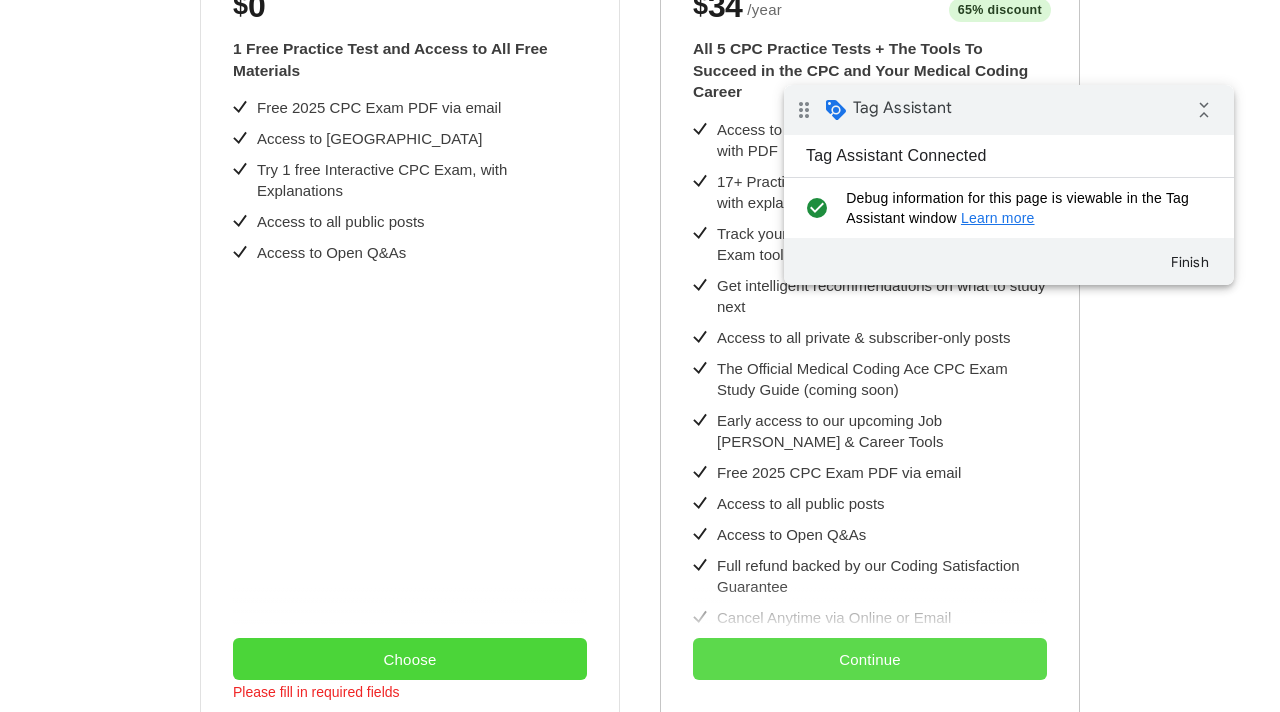 click on "Continue" at bounding box center [870, 659] 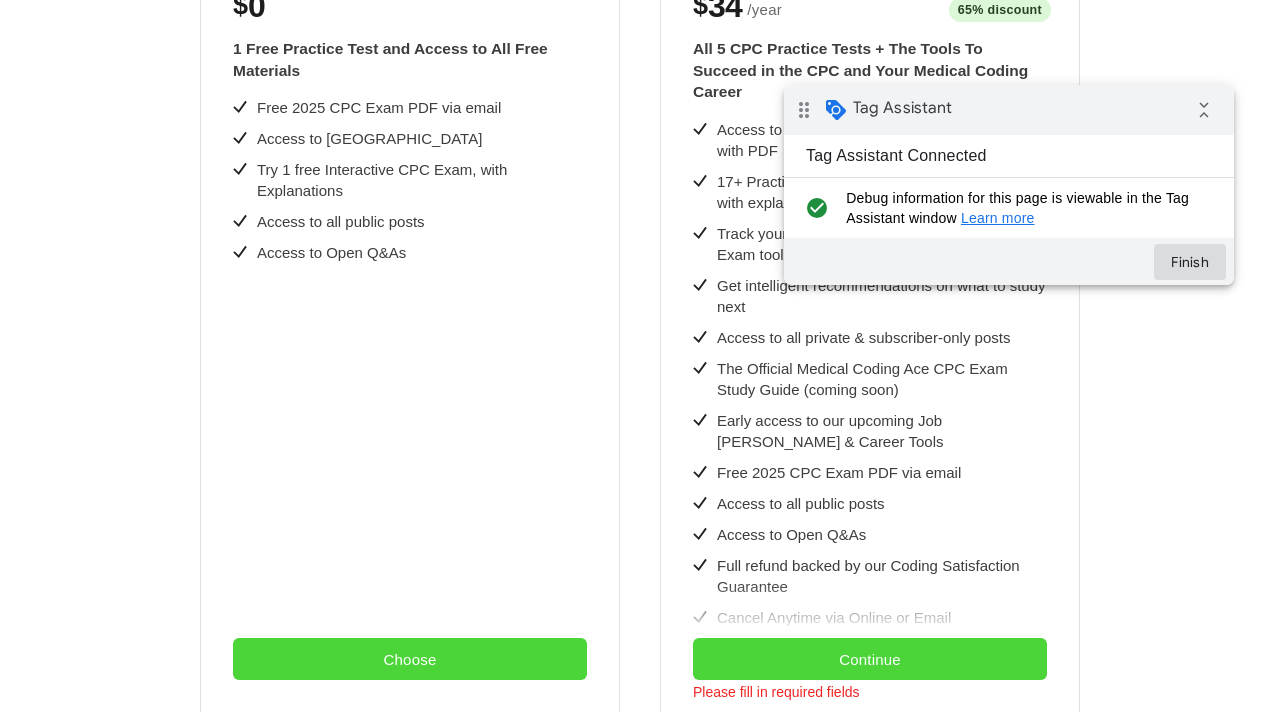 click on "Finish" at bounding box center (1190, 262) 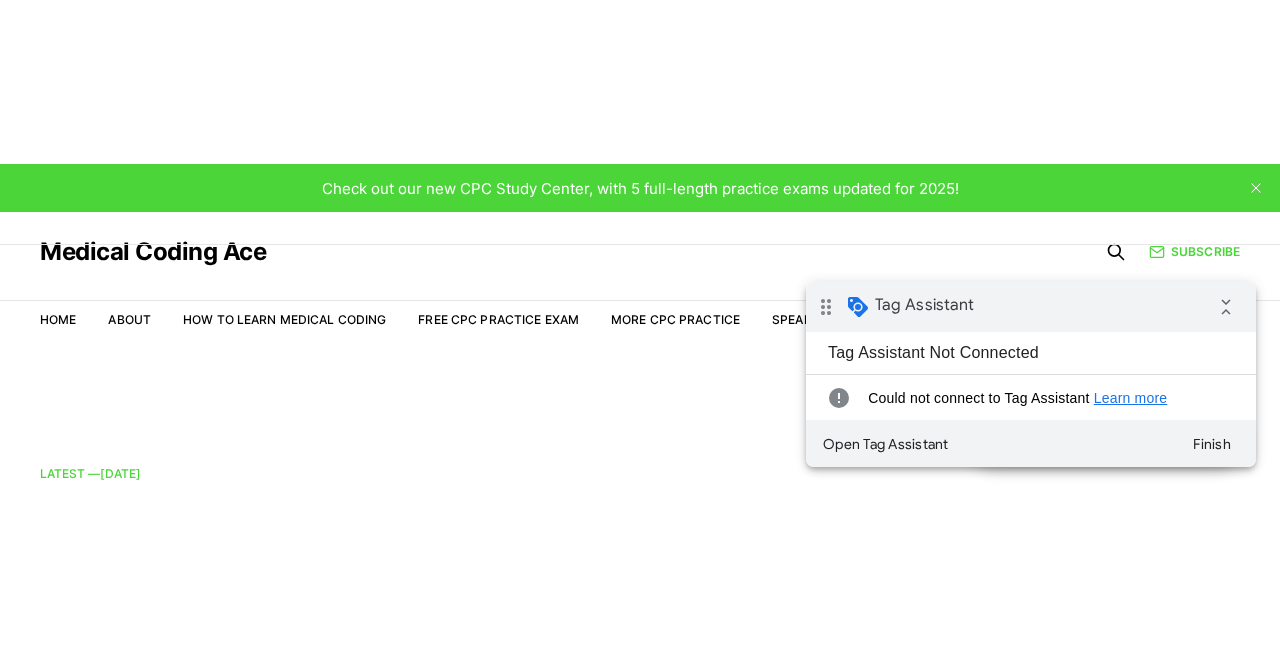 scroll, scrollTop: 0, scrollLeft: 0, axis: both 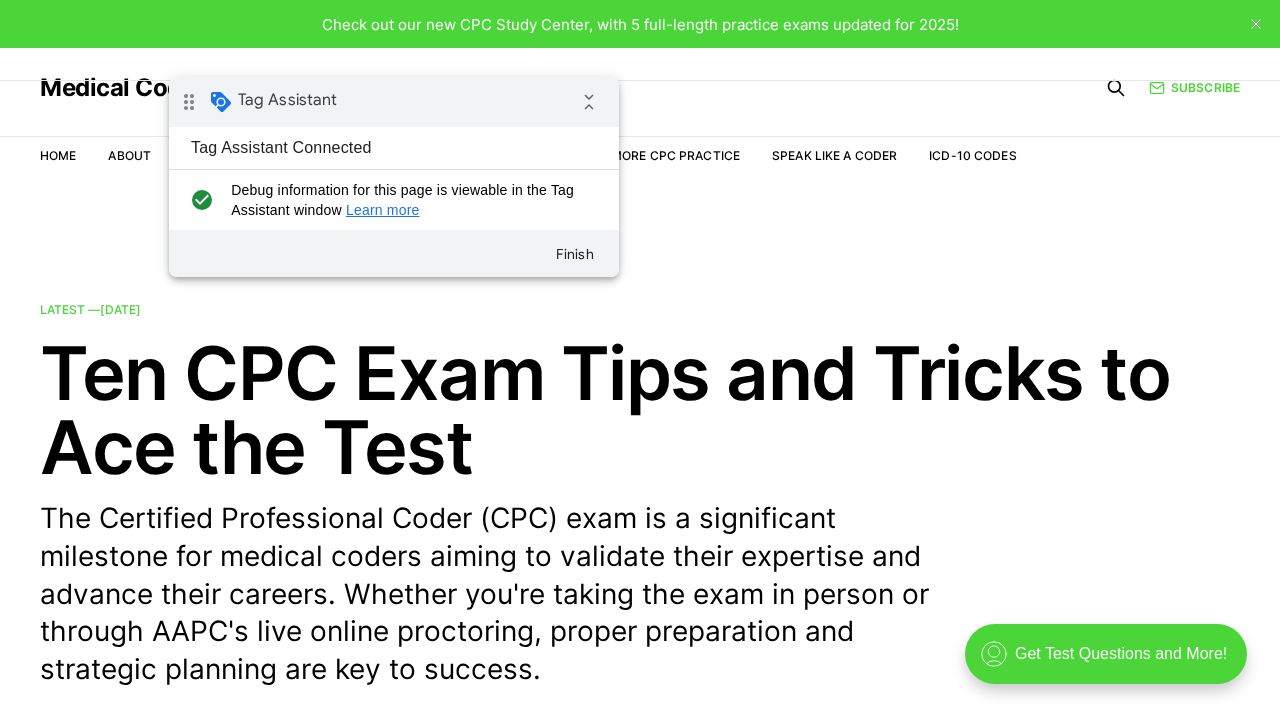 drag, startPoint x: 147, startPoint y: 228, endPoint x: 183, endPoint y: 97, distance: 135.85654 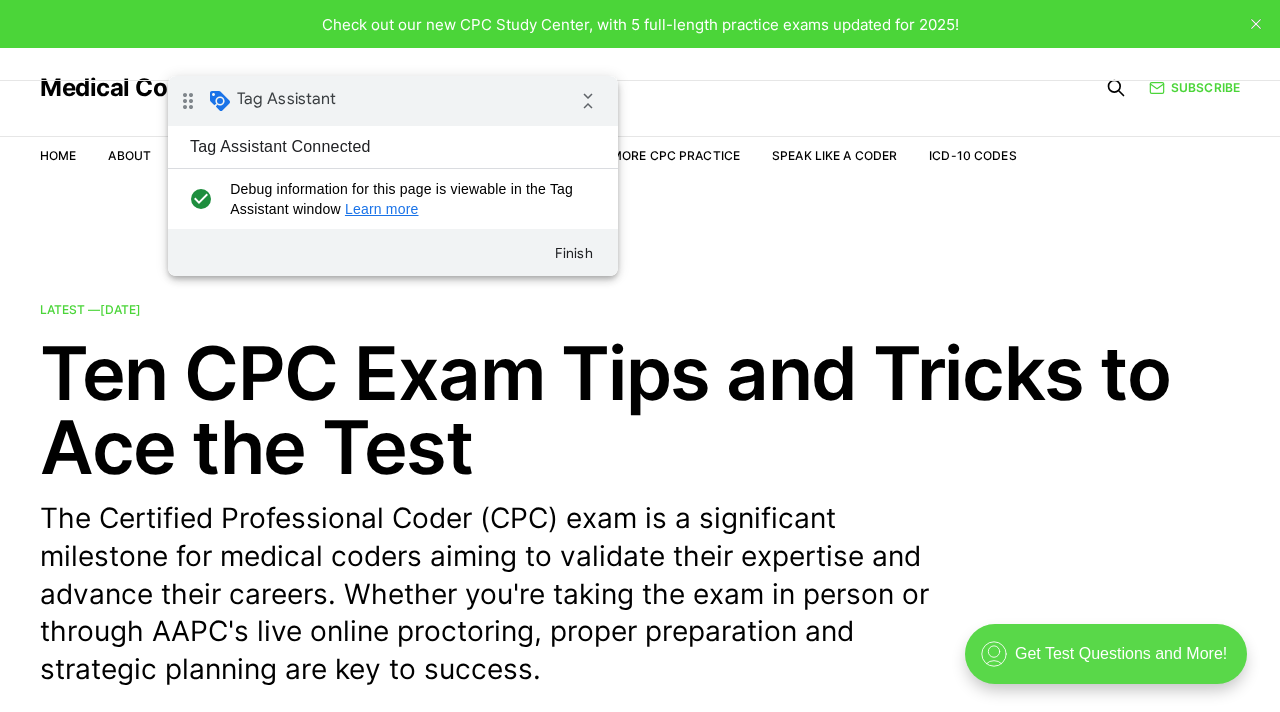click on ".cls-1{fill:none;stroke:currentColor;stroke-linecap:round;stroke-linejoin:round;stroke-width:0.8px;}   Get Test Questions and More!" at bounding box center [1106, 654] 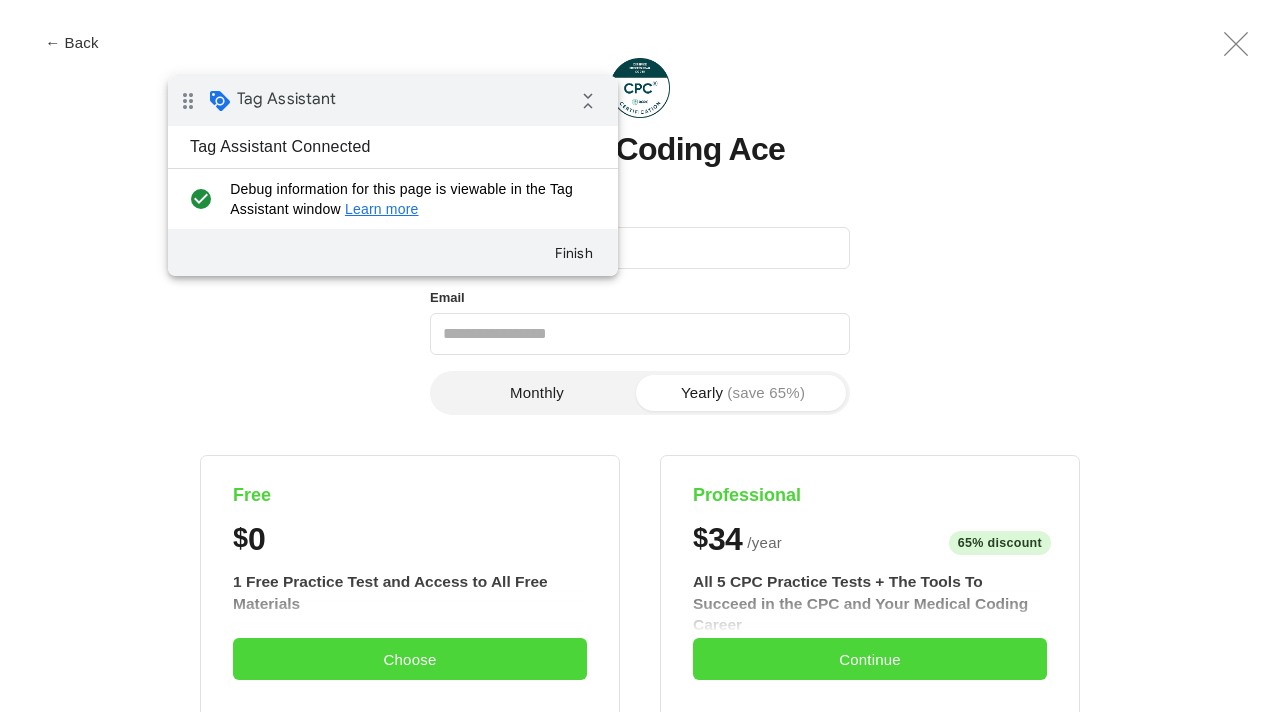 scroll, scrollTop: 0, scrollLeft: 0, axis: both 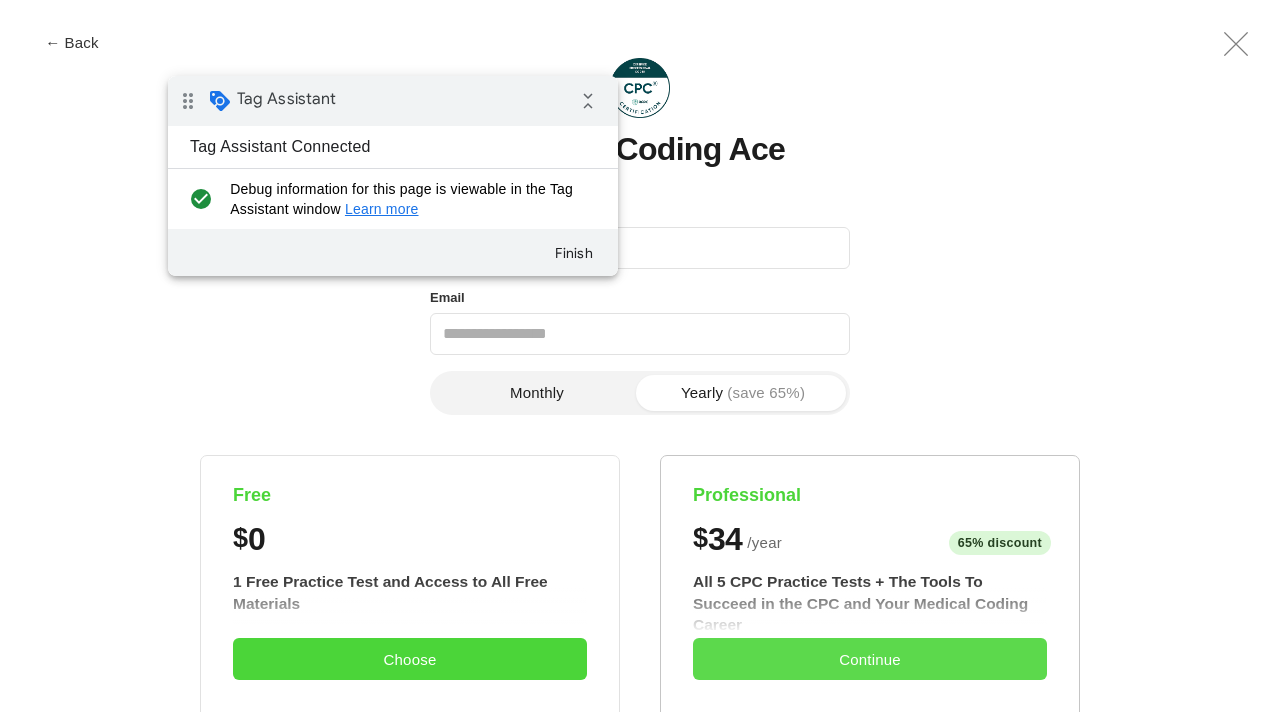 click on "Continue" at bounding box center [870, 659] 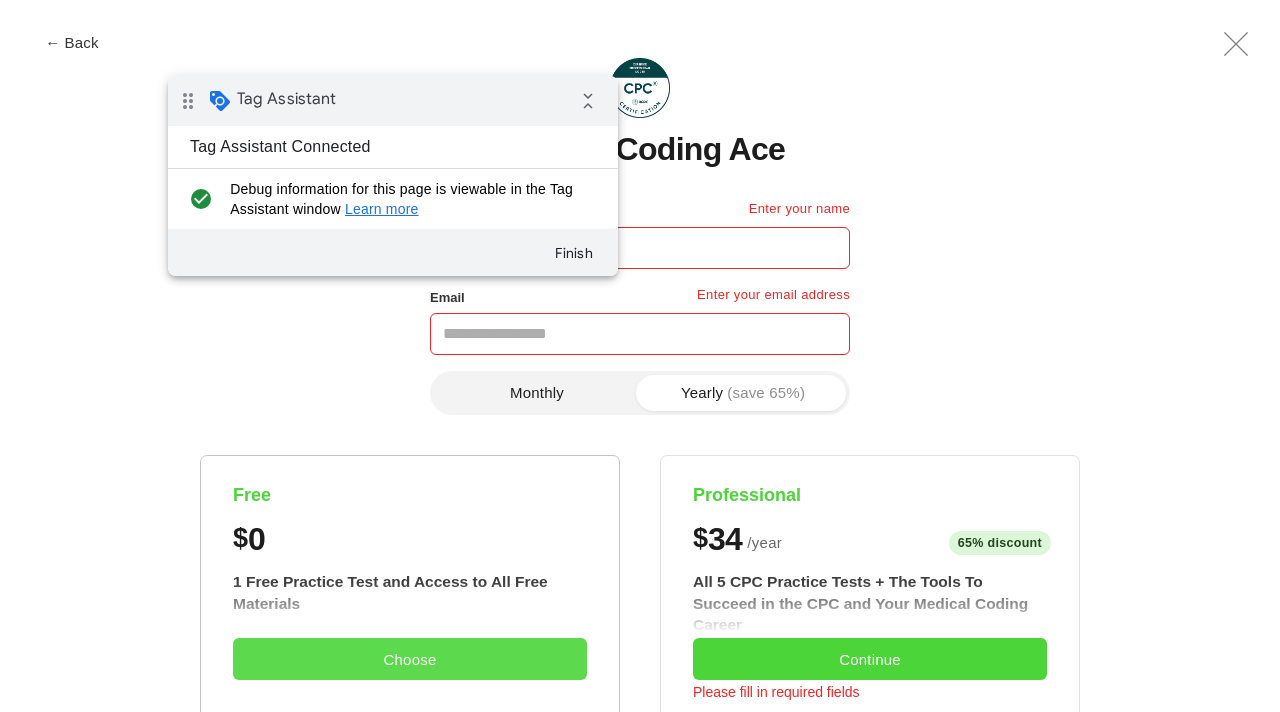 click on "Choose" at bounding box center [410, 659] 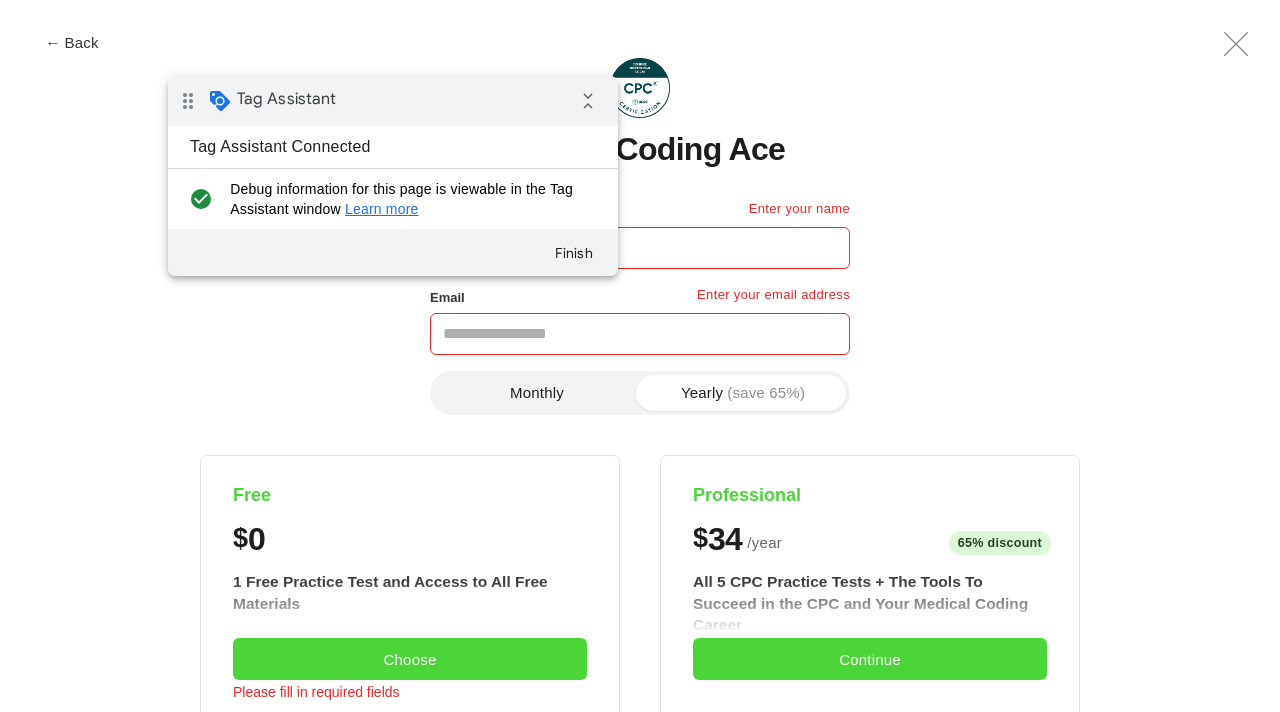 type 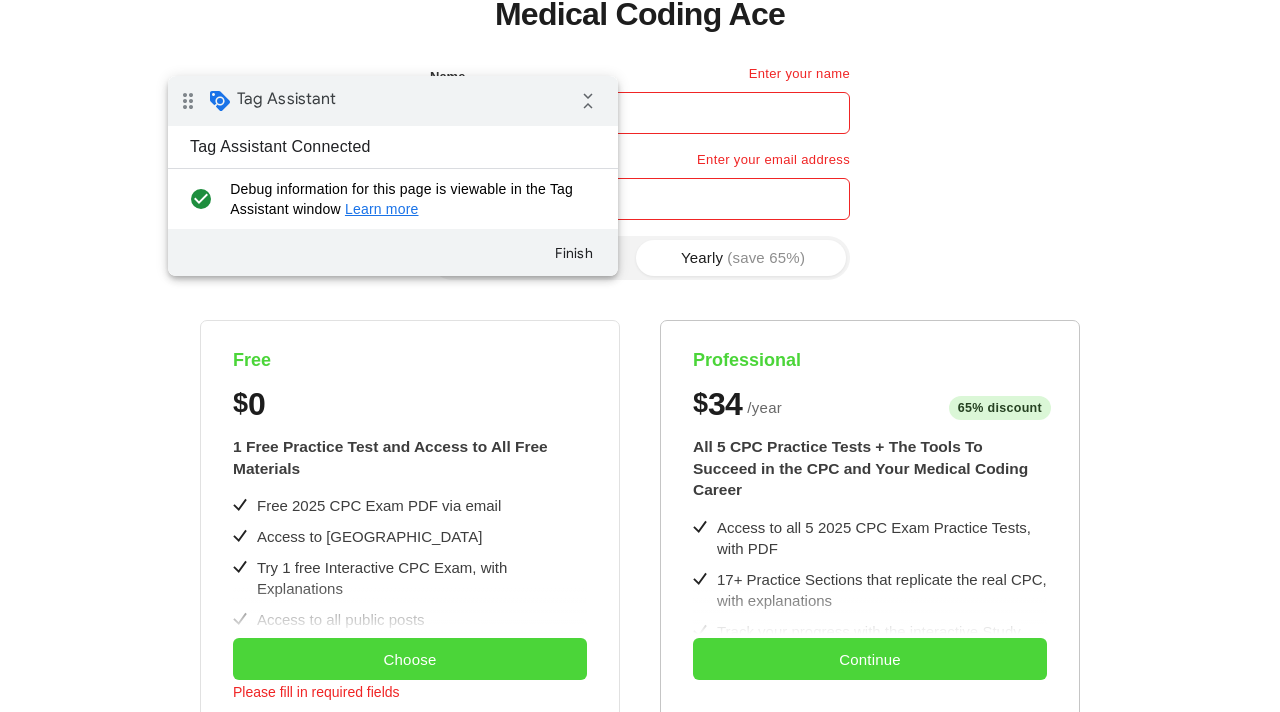 scroll, scrollTop: 137, scrollLeft: 0, axis: vertical 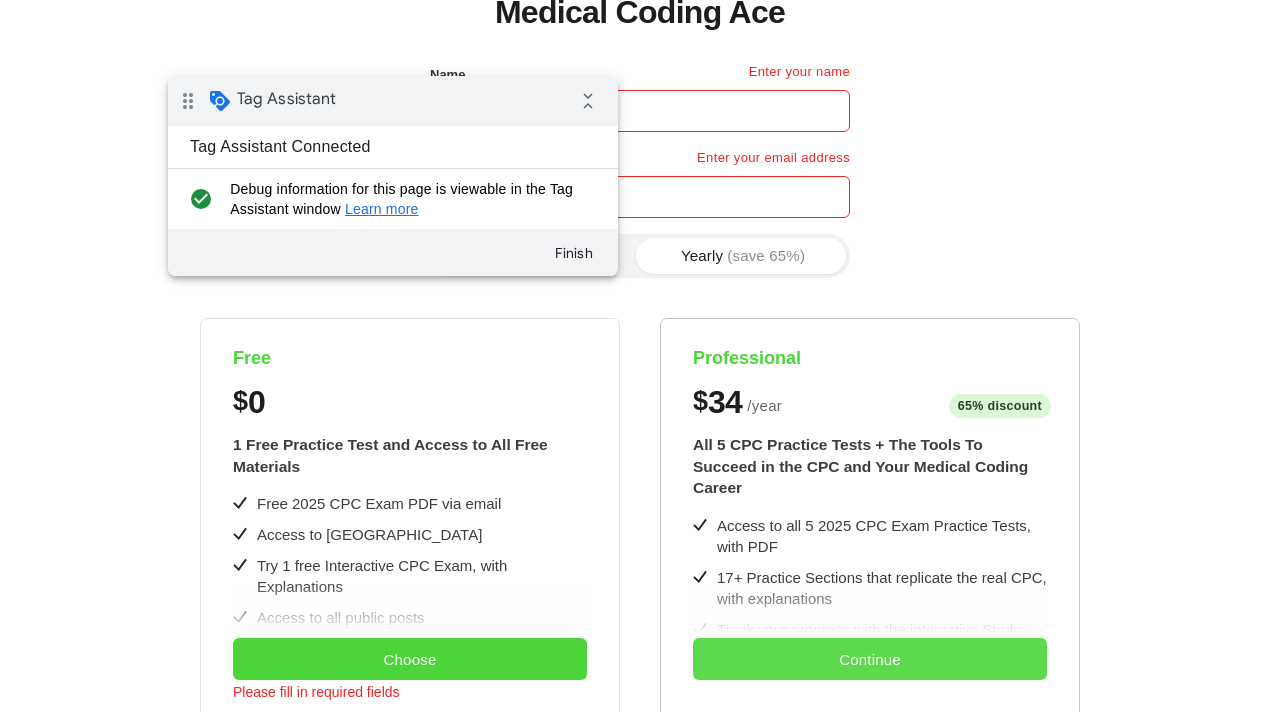 click on "Continue" at bounding box center (870, 659) 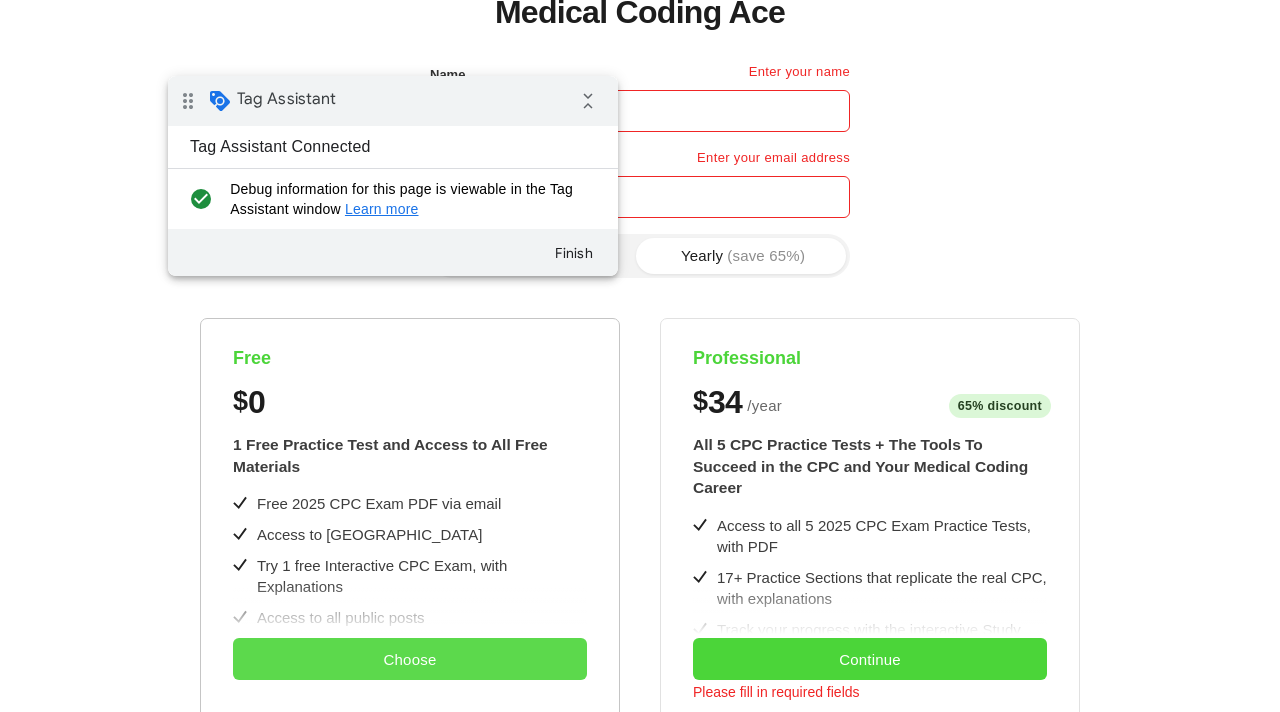 click on "Choose" at bounding box center (410, 659) 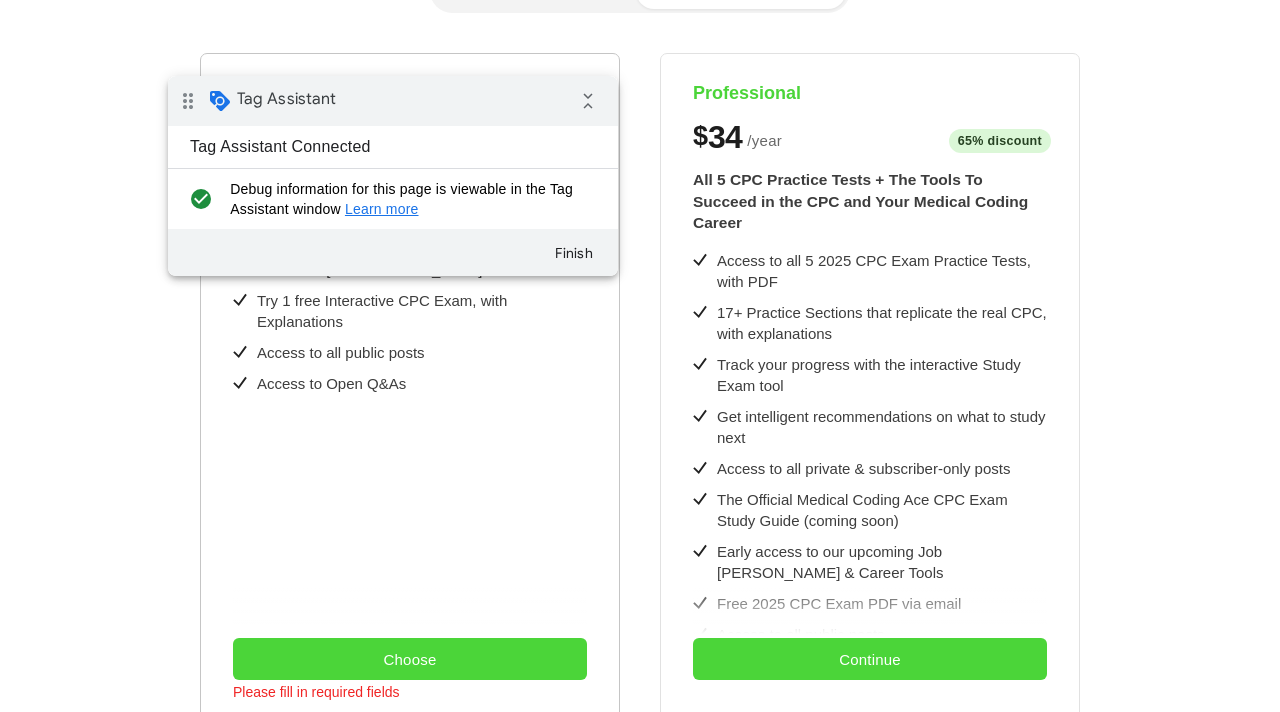 scroll, scrollTop: 715, scrollLeft: 0, axis: vertical 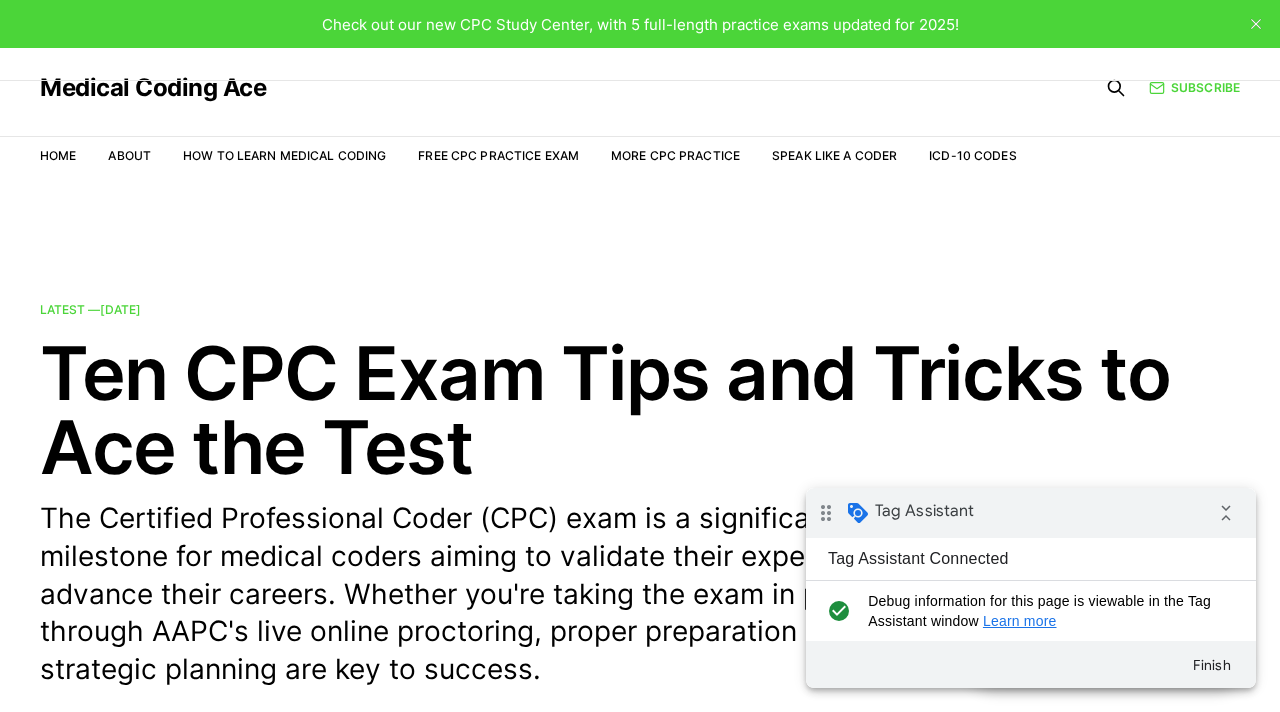 click on "drag_indicator Tag Assistant  collapse_all   Tag Assistant Connected   check_circle   Debug information for this page is viewable in the Tag Assistant window     Learn more   Finish" at bounding box center (1031, 588) 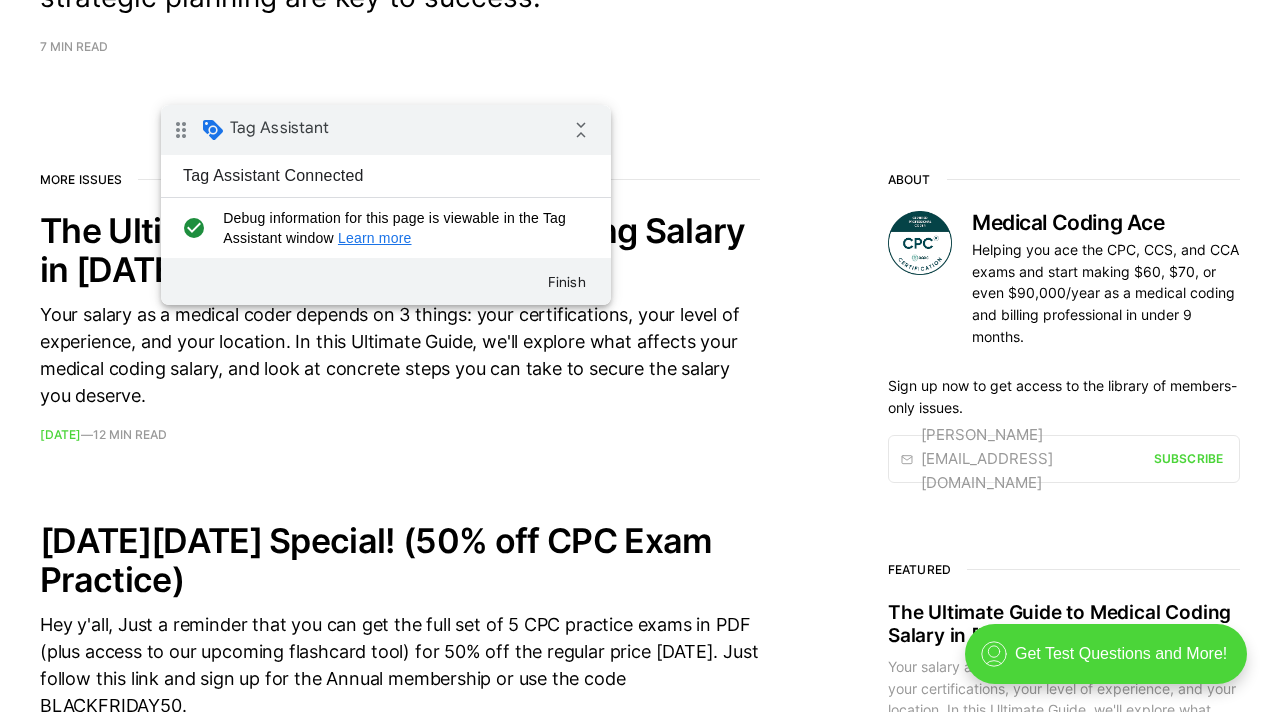 scroll, scrollTop: 673, scrollLeft: 0, axis: vertical 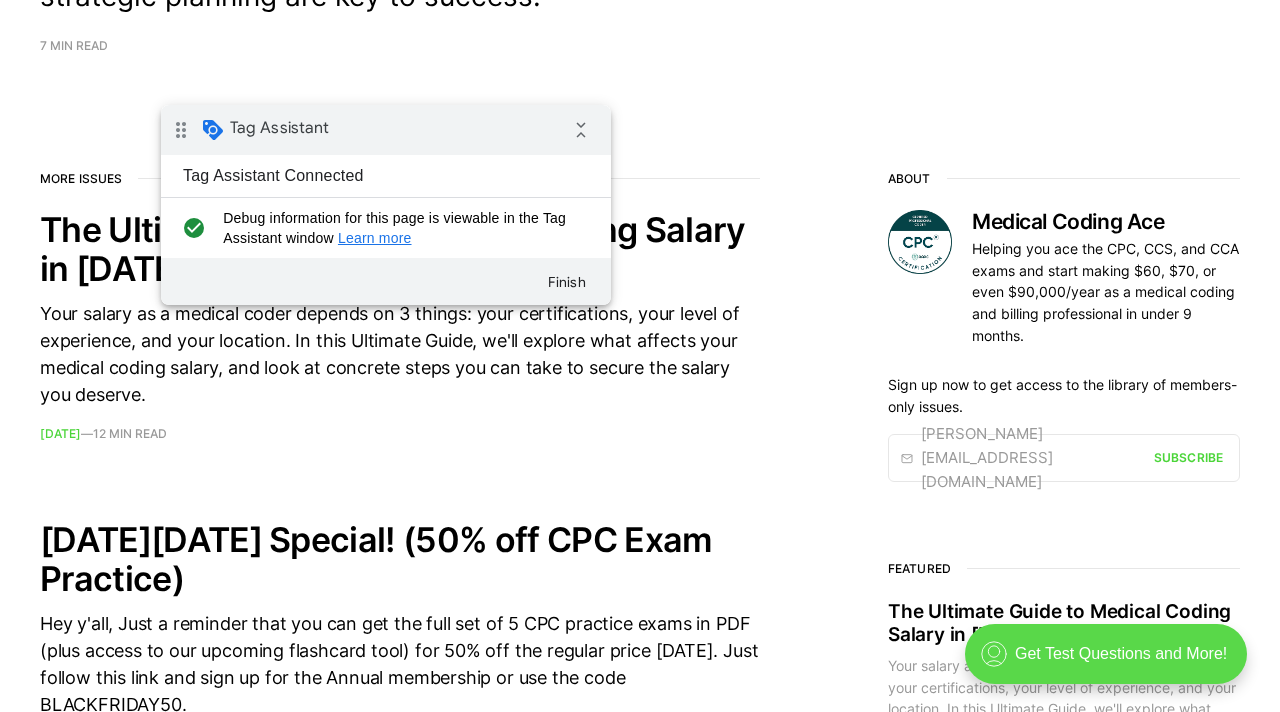 click on ".cls-1{fill:none;stroke:currentColor;stroke-linecap:round;stroke-linejoin:round;stroke-width:0.8px;}   Get Test Questions and More!" at bounding box center (1106, 654) 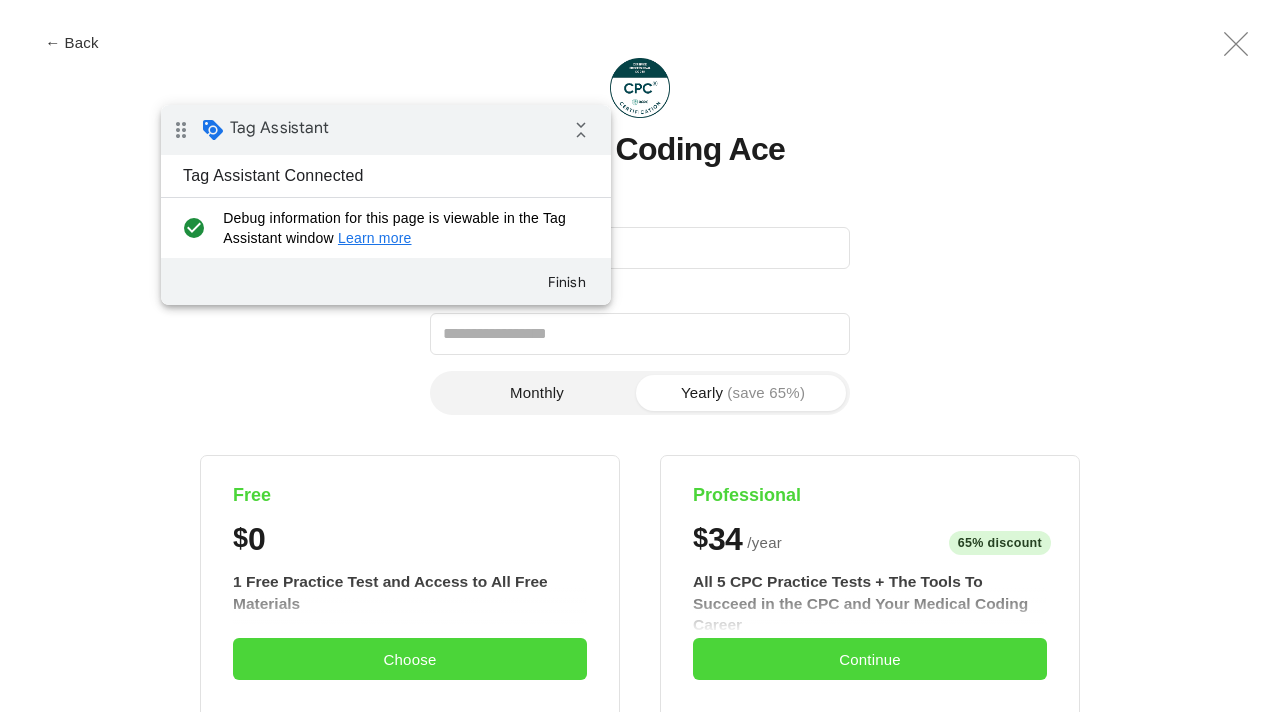 scroll, scrollTop: 0, scrollLeft: 0, axis: both 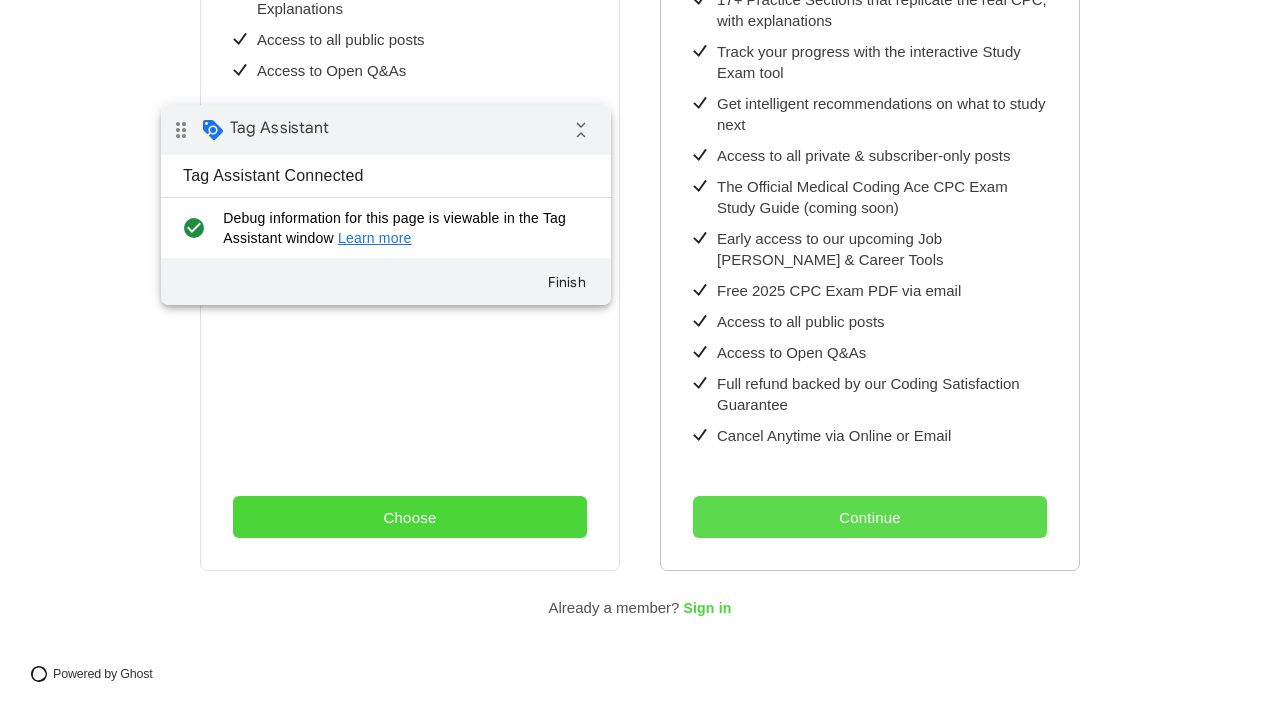 click on "Continue" at bounding box center [870, 517] 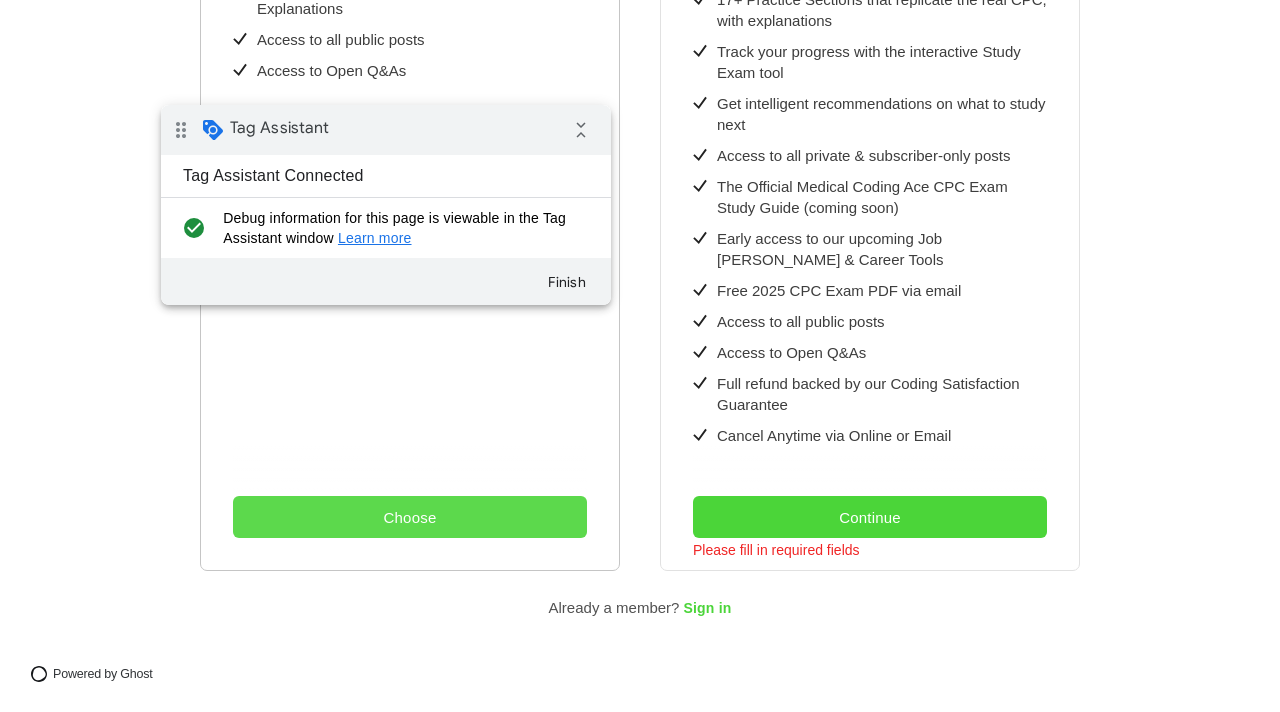 click on "Choose" at bounding box center (410, 517) 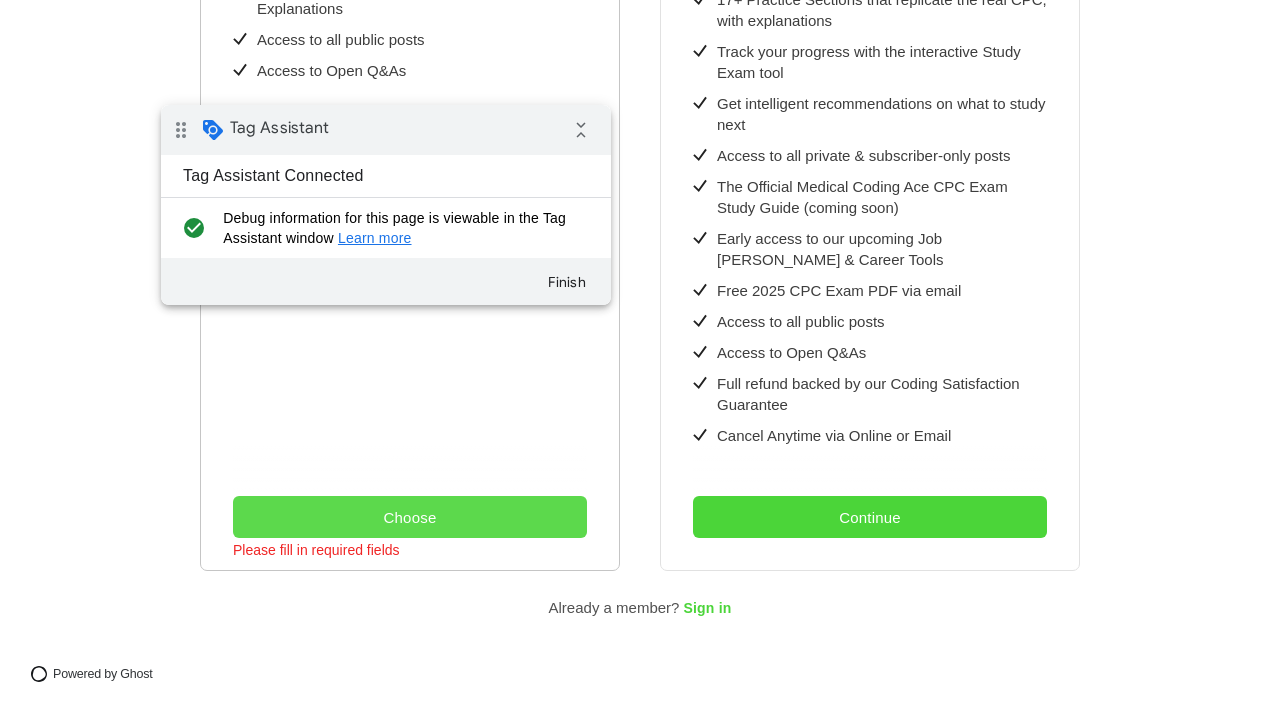 type 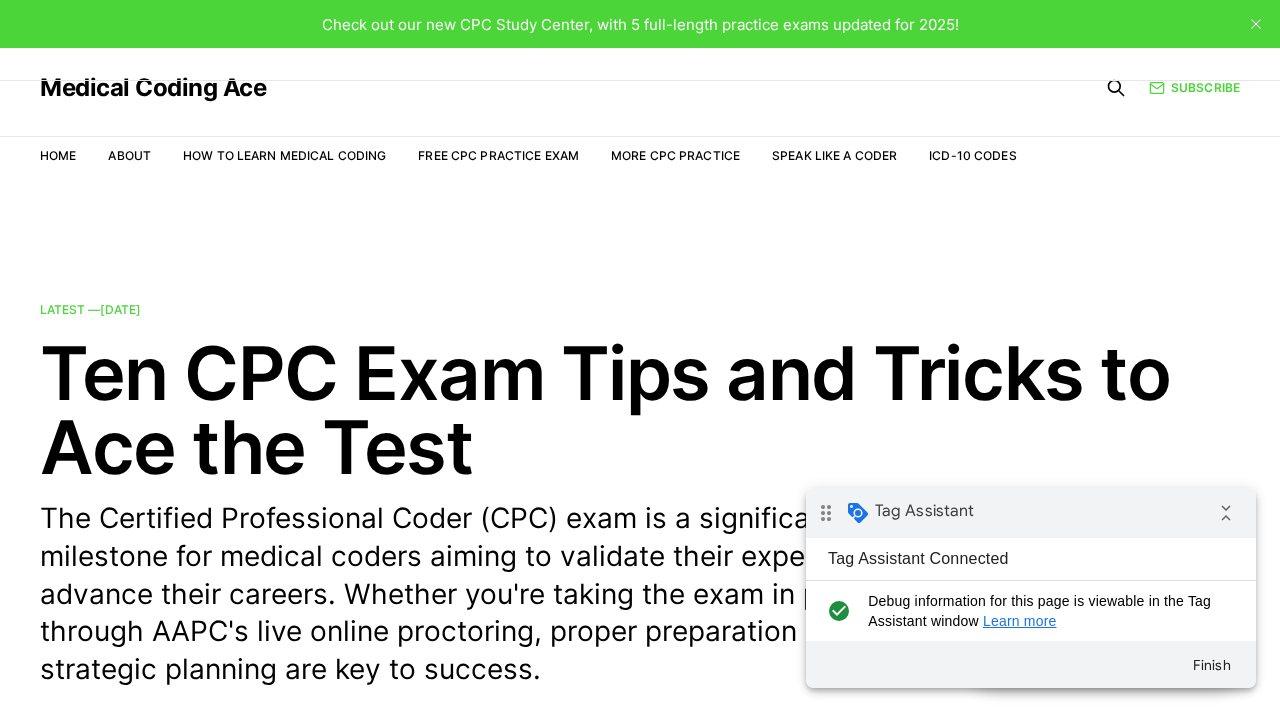 scroll, scrollTop: 0, scrollLeft: 0, axis: both 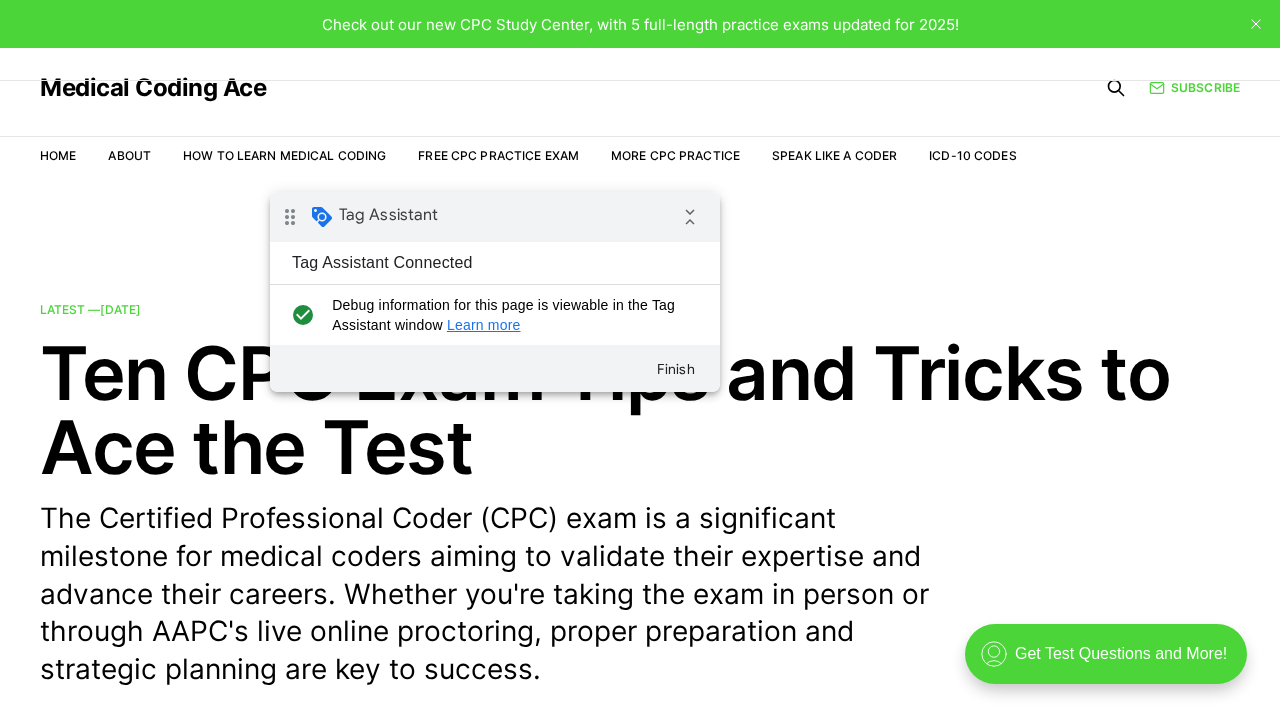 click on "drag_indicator" at bounding box center [290, 217] 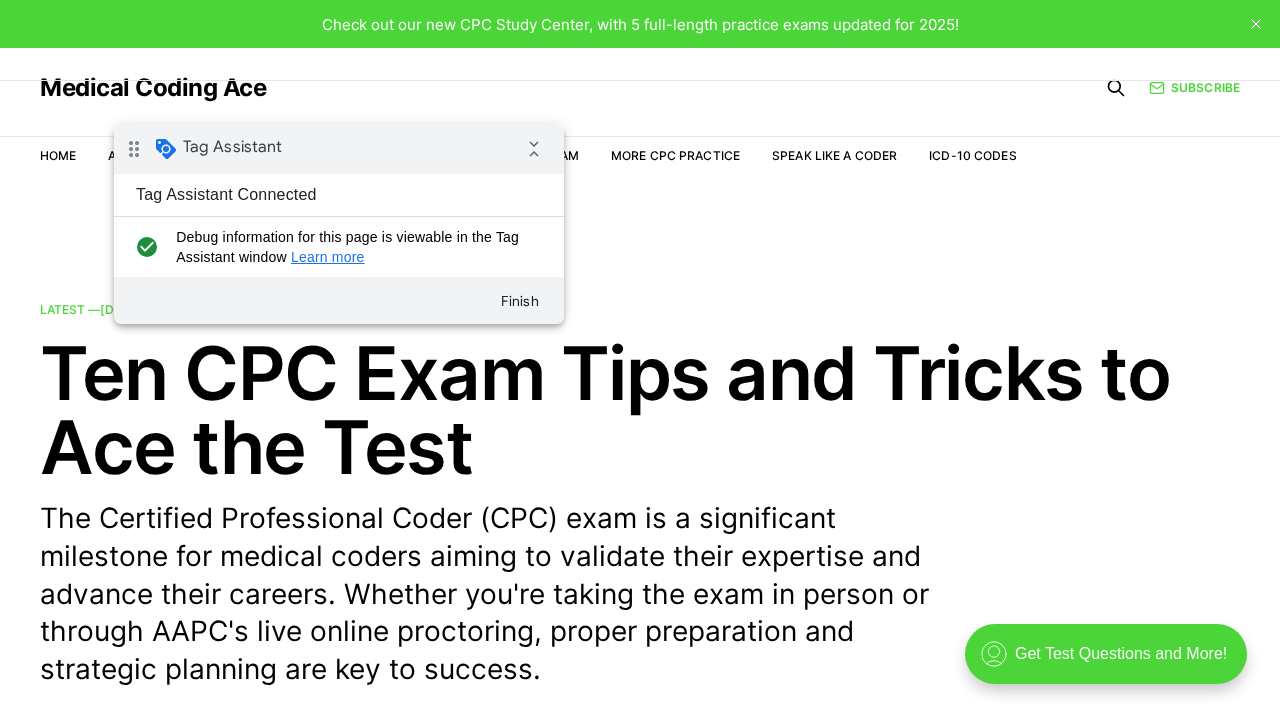 click on "drag_indicator" at bounding box center [134, 149] 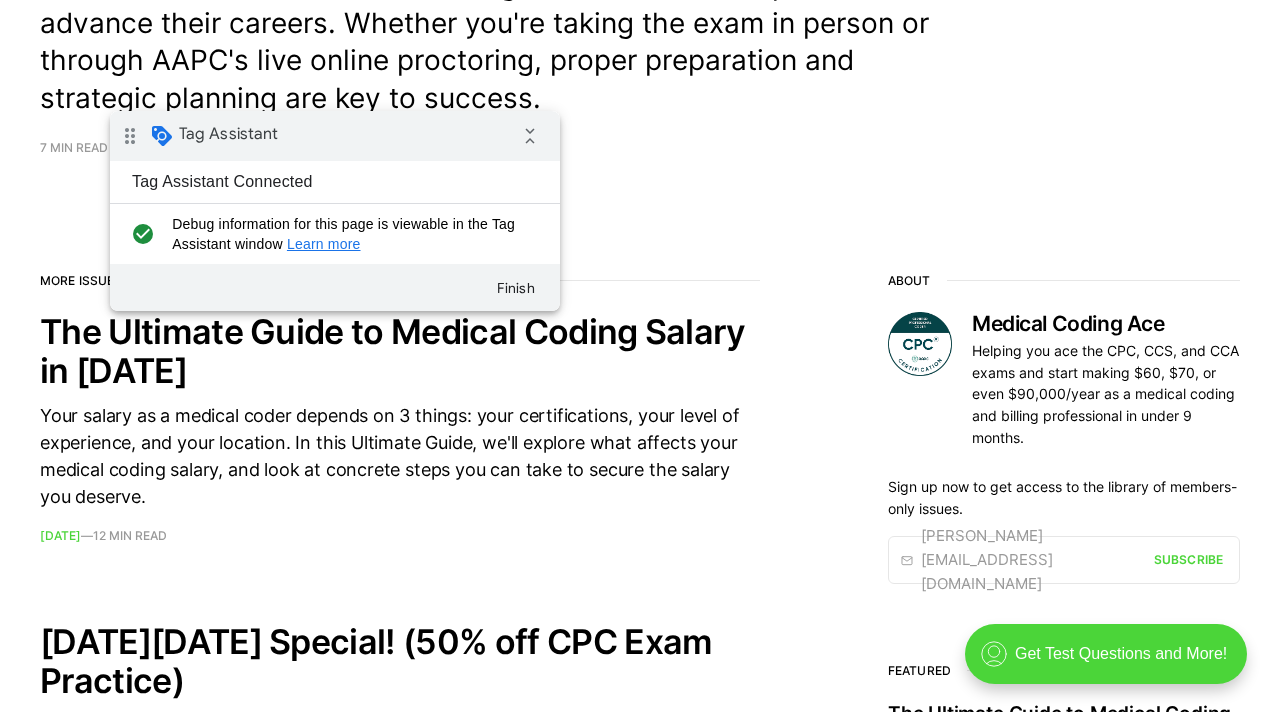 scroll, scrollTop: 654, scrollLeft: 0, axis: vertical 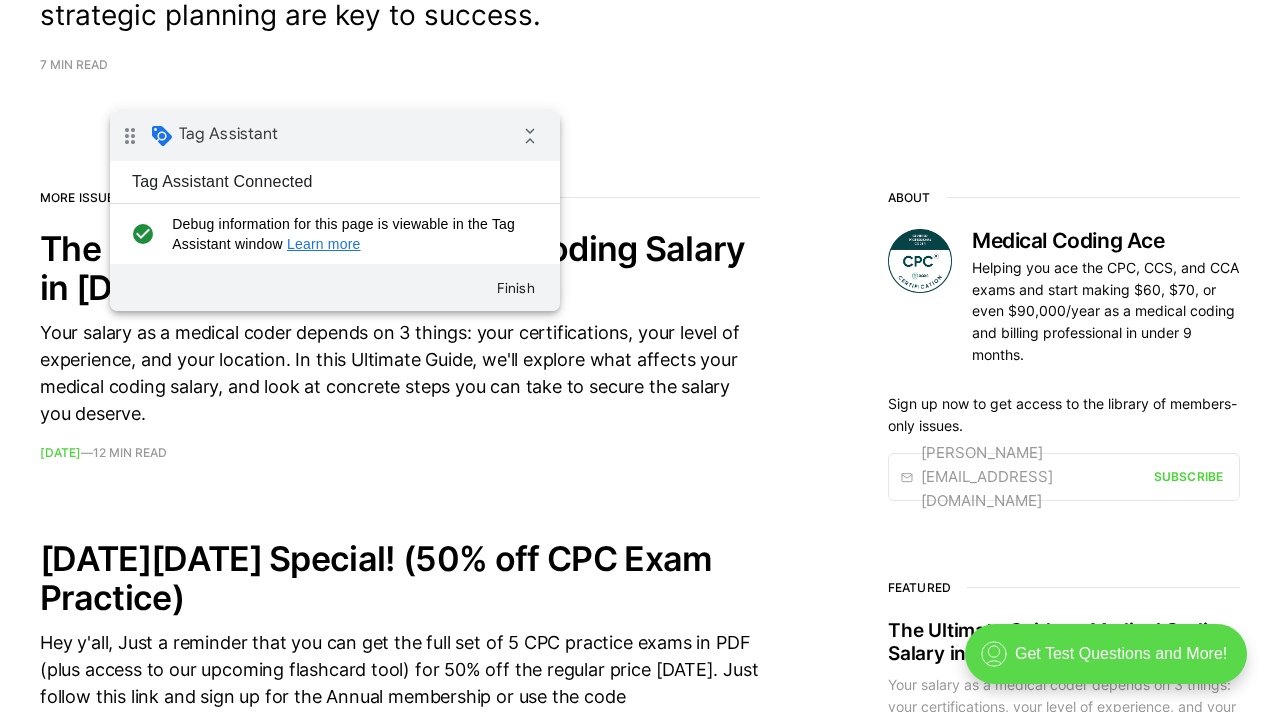 click on ".cls-1{fill:none;stroke:currentColor;stroke-linecap:round;stroke-linejoin:round;stroke-width:0.8px;}   Get Test Questions and More!" at bounding box center (1106, 654) 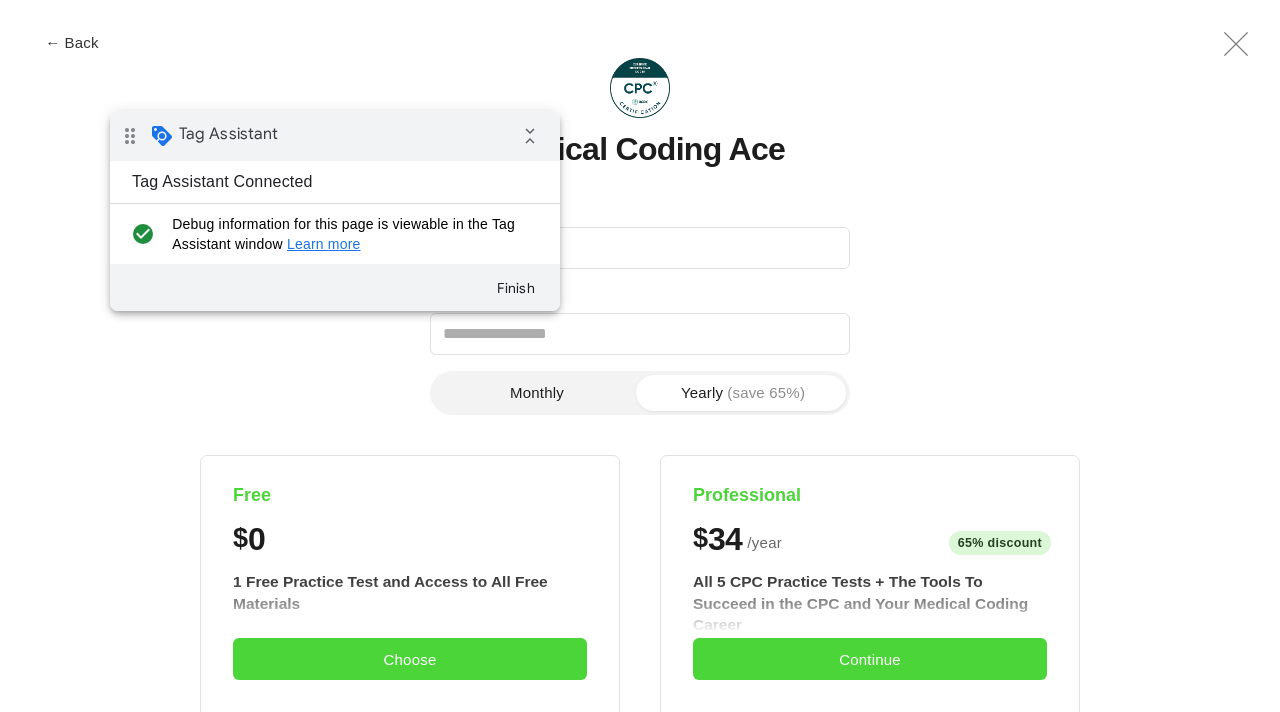 scroll, scrollTop: 0, scrollLeft: 0, axis: both 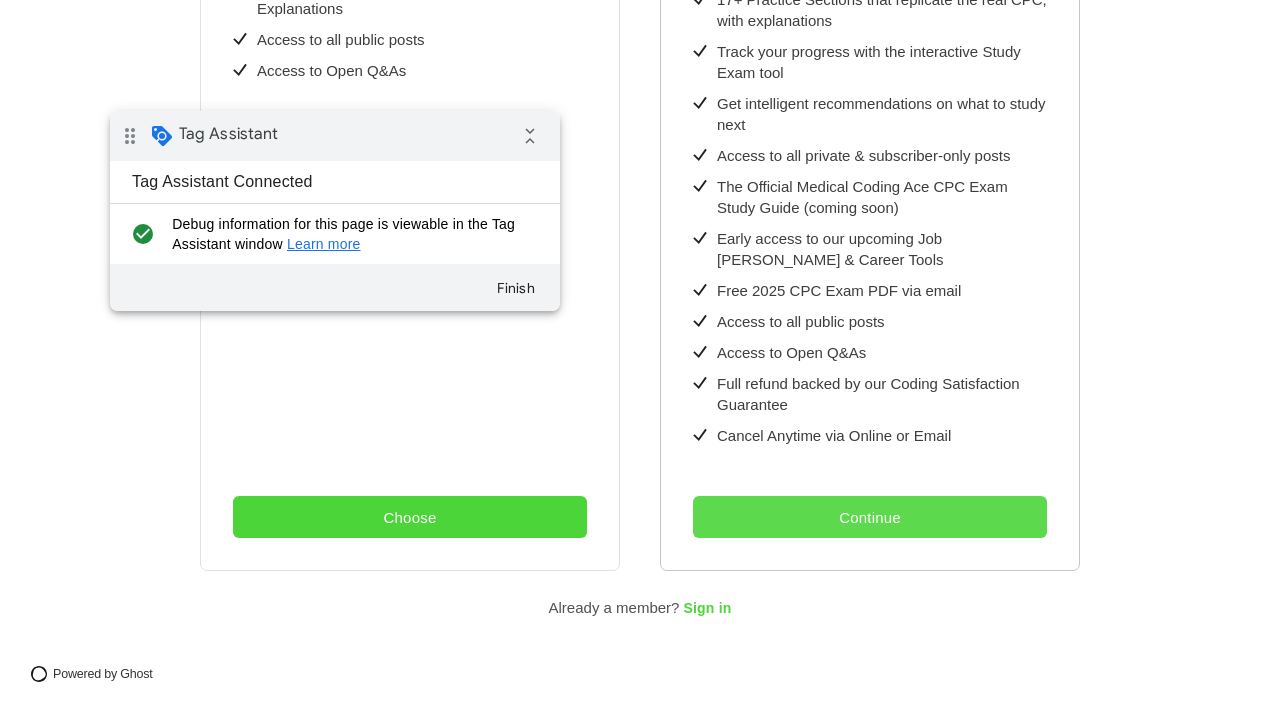 click on "Continue" at bounding box center [870, 517] 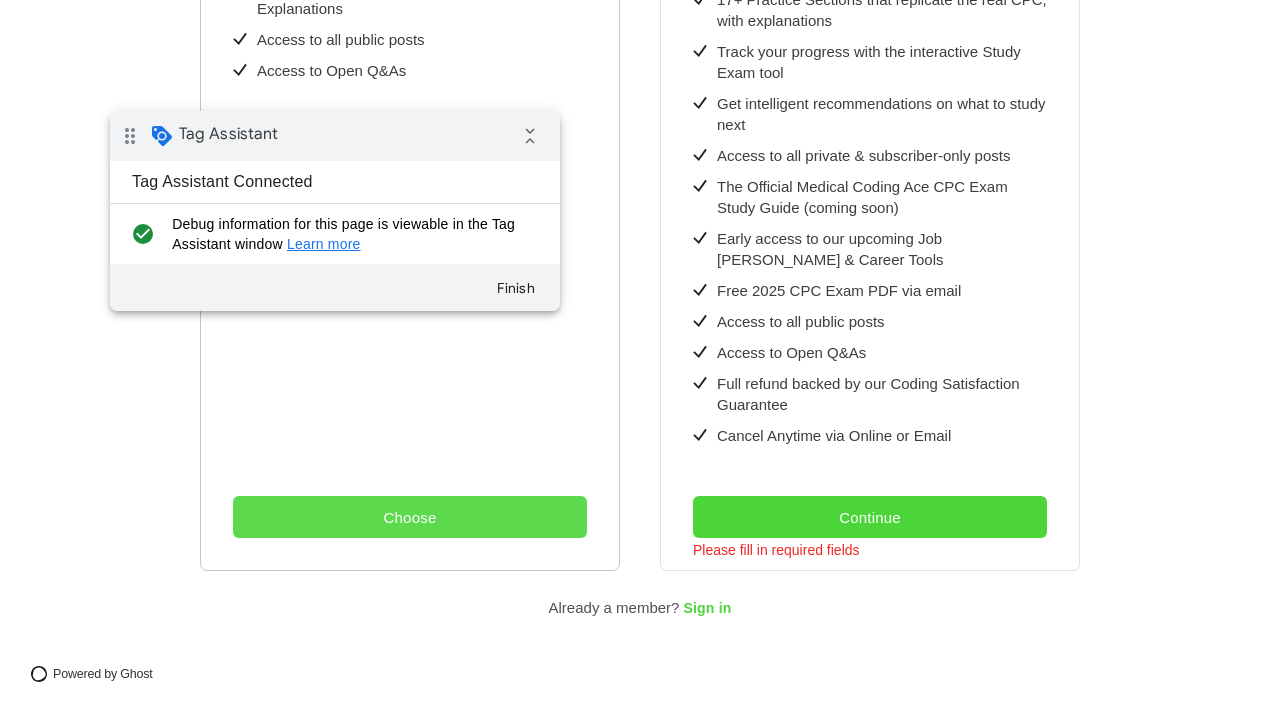 click on "Choose" at bounding box center [410, 517] 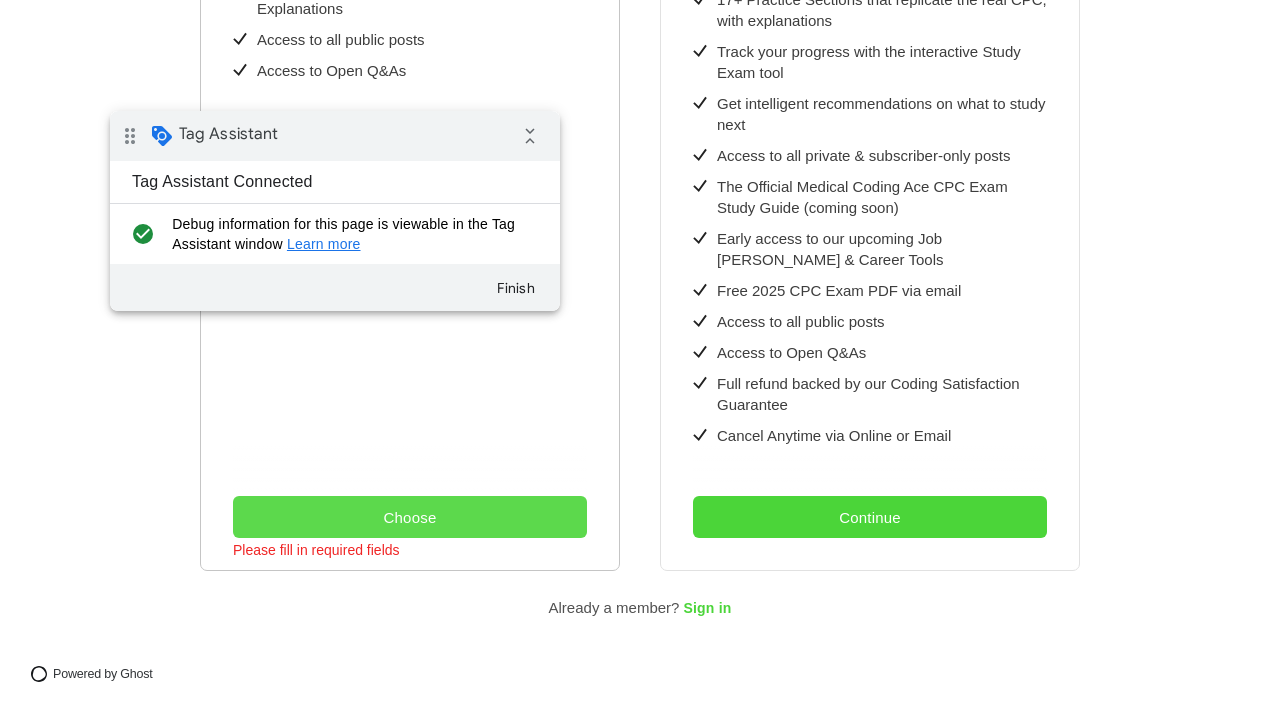 type 